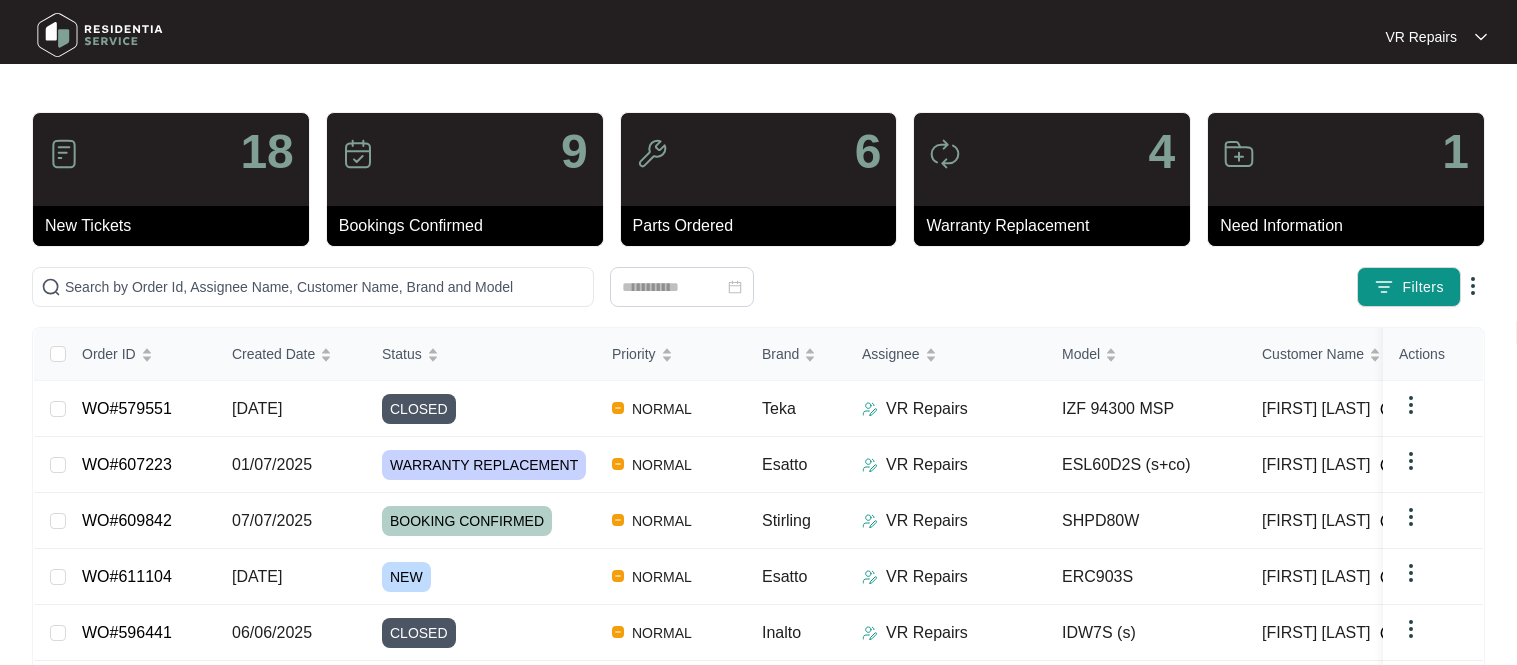 scroll, scrollTop: 0, scrollLeft: 0, axis: both 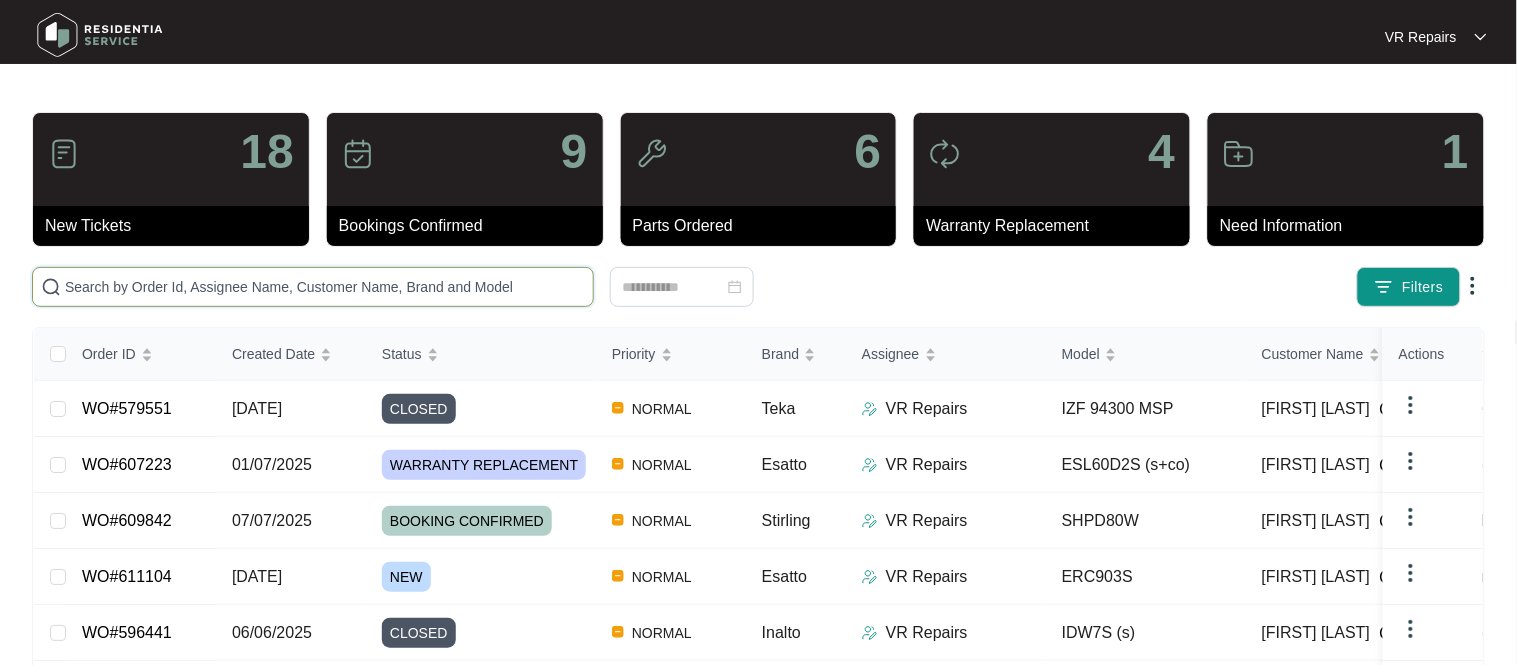 click at bounding box center [325, 287] 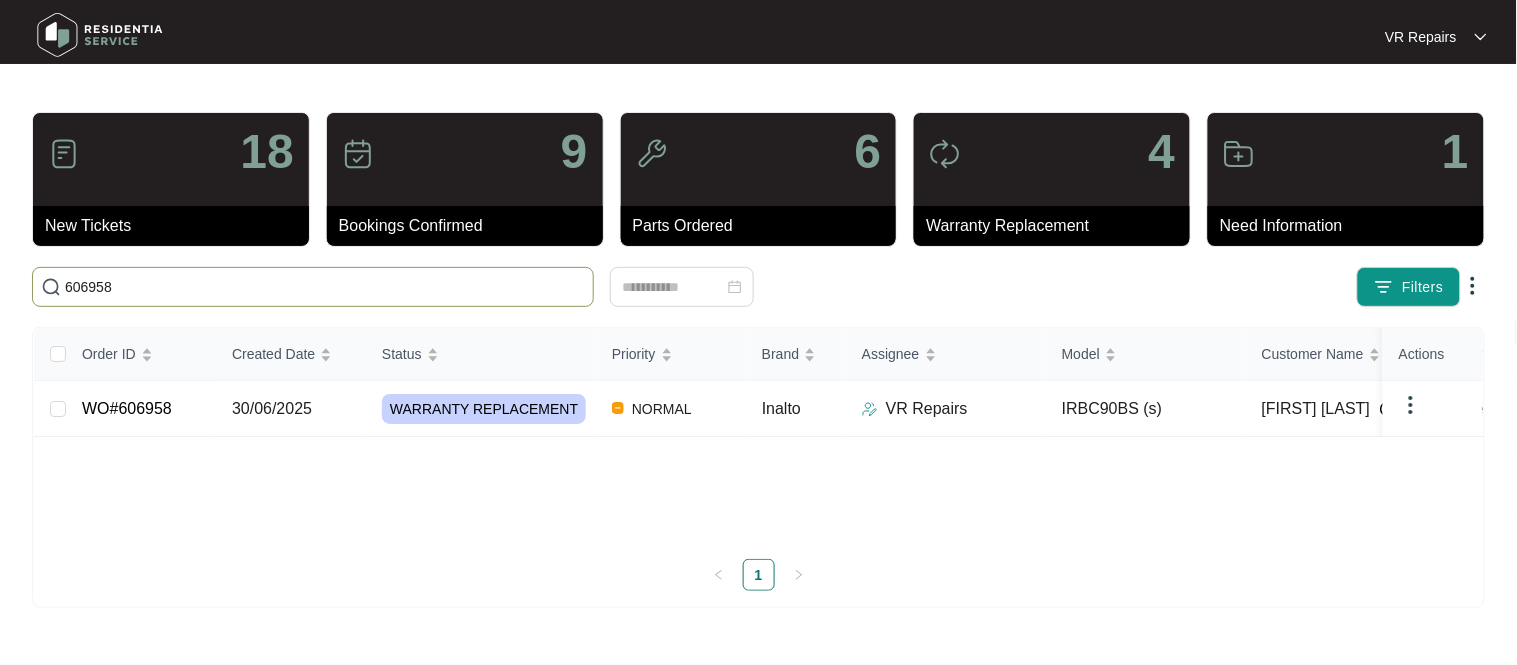 type on "606958" 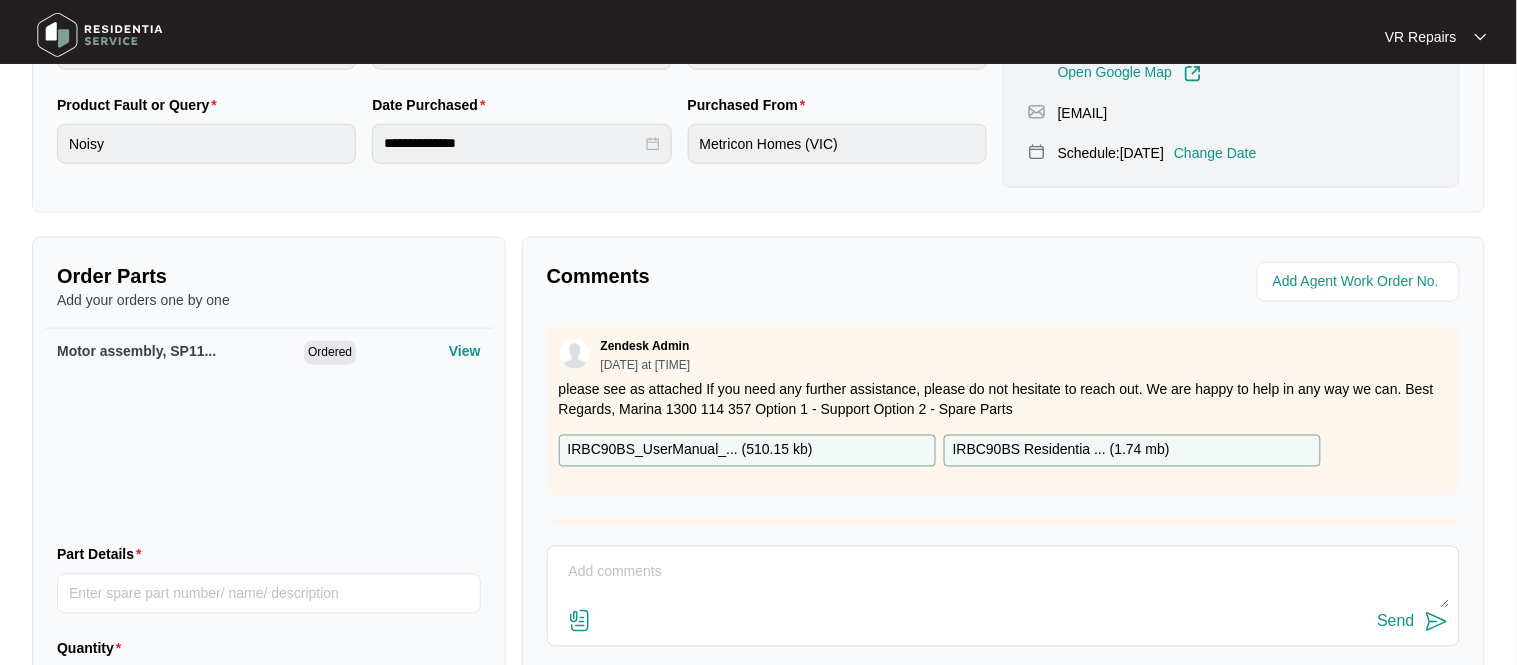 scroll, scrollTop: 565, scrollLeft: 0, axis: vertical 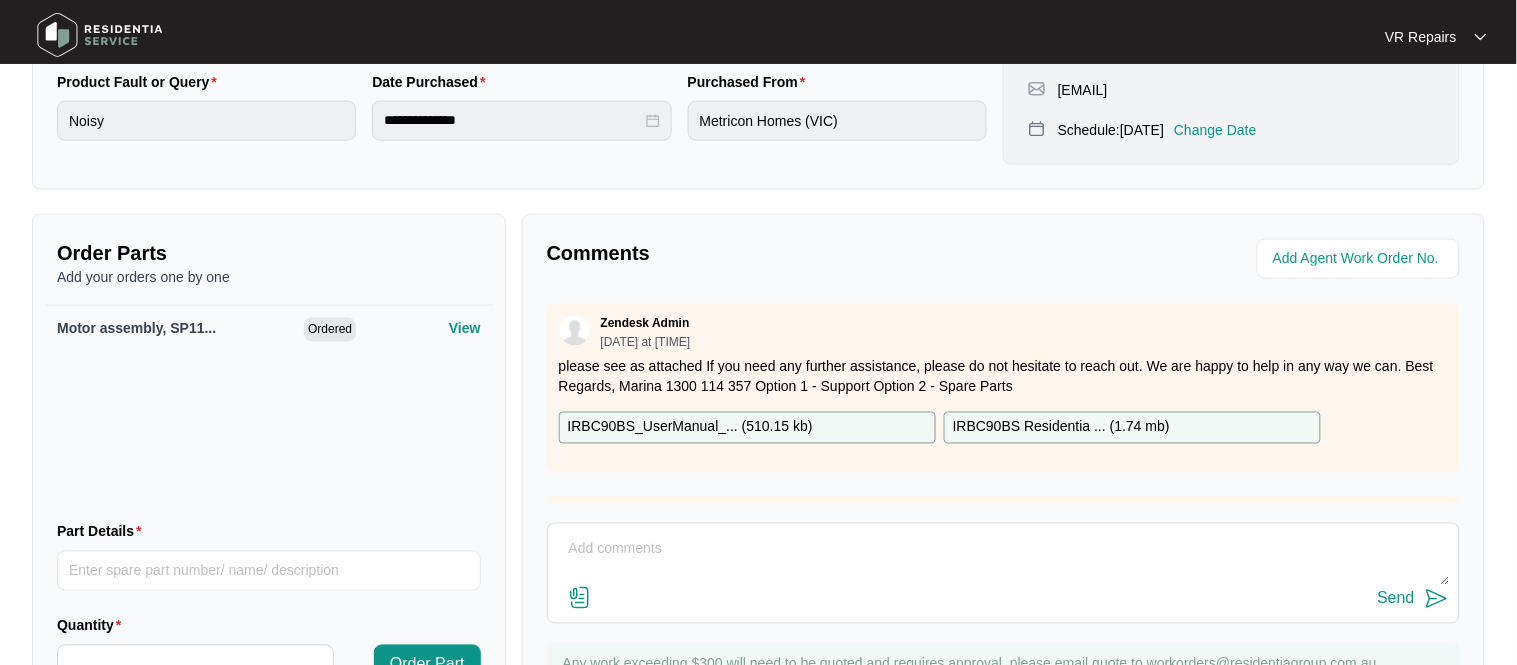 click at bounding box center (1003, 560) 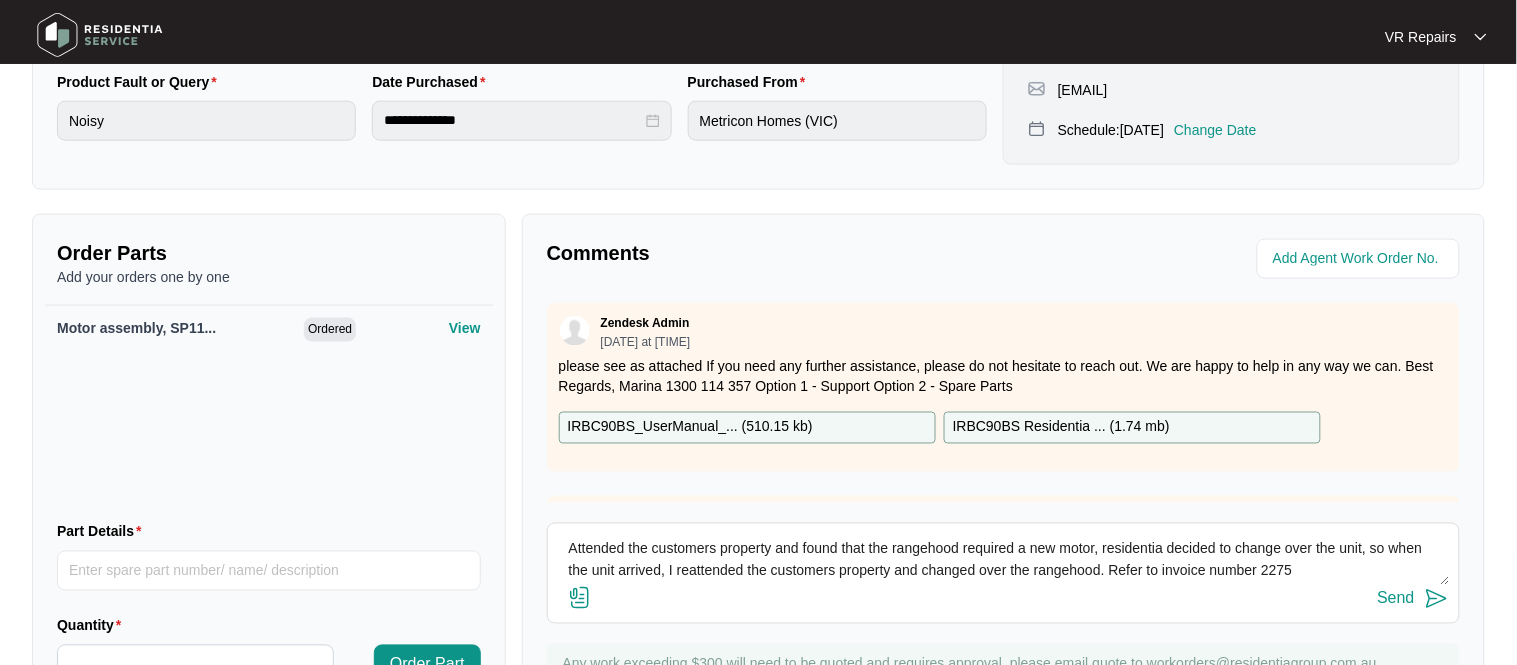 type on "Attended the customers property and found that the rangehood required a new motor, residentia decided to change over the unit, so when the unit arrived, I reattended the customers property and changed over the rangehood. Refer to invoice number 2275" 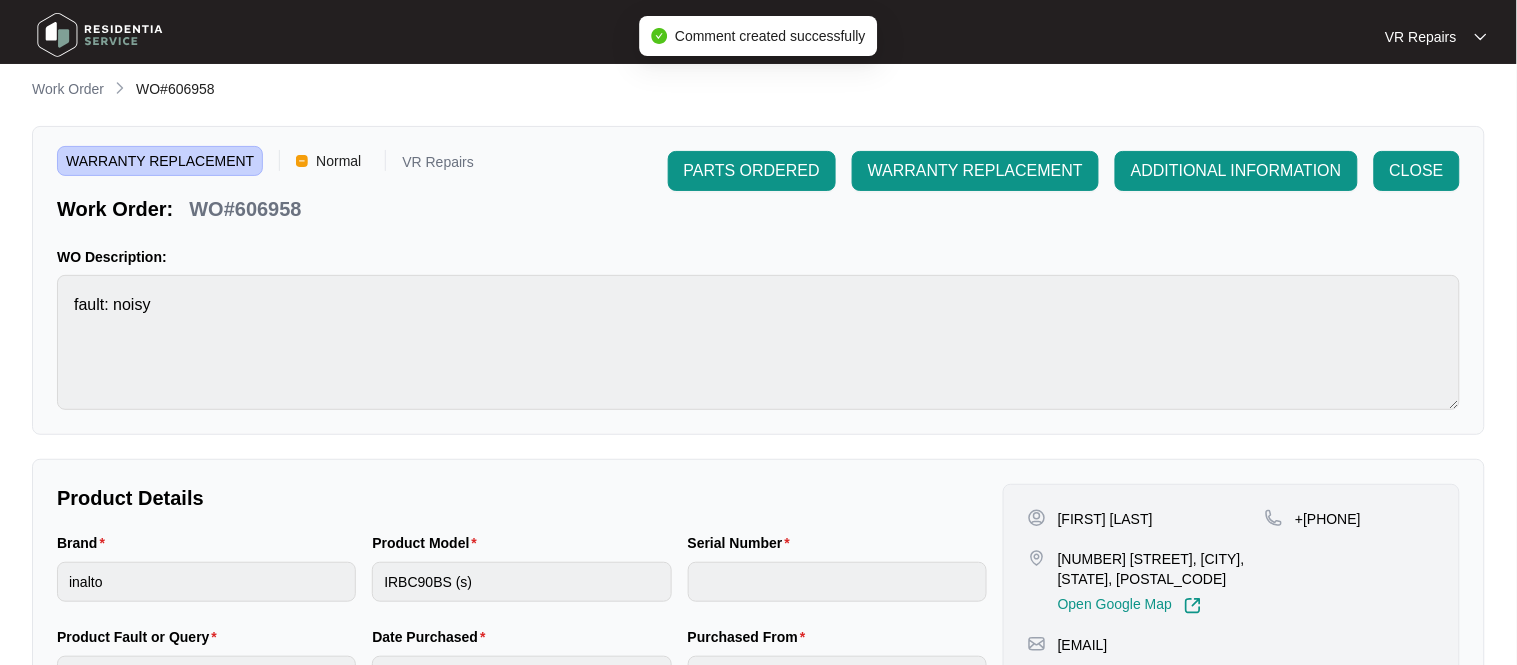 scroll, scrollTop: 0, scrollLeft: 0, axis: both 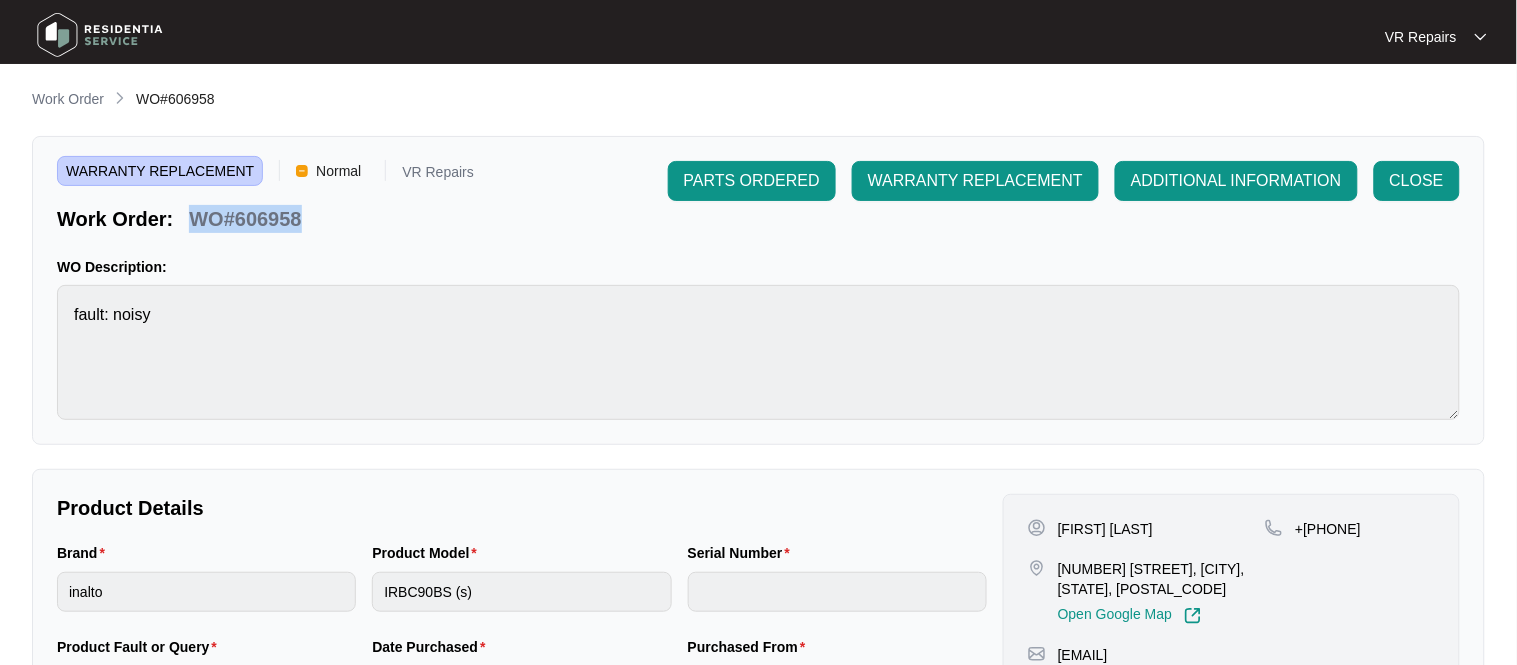 copy on "WO#606958" 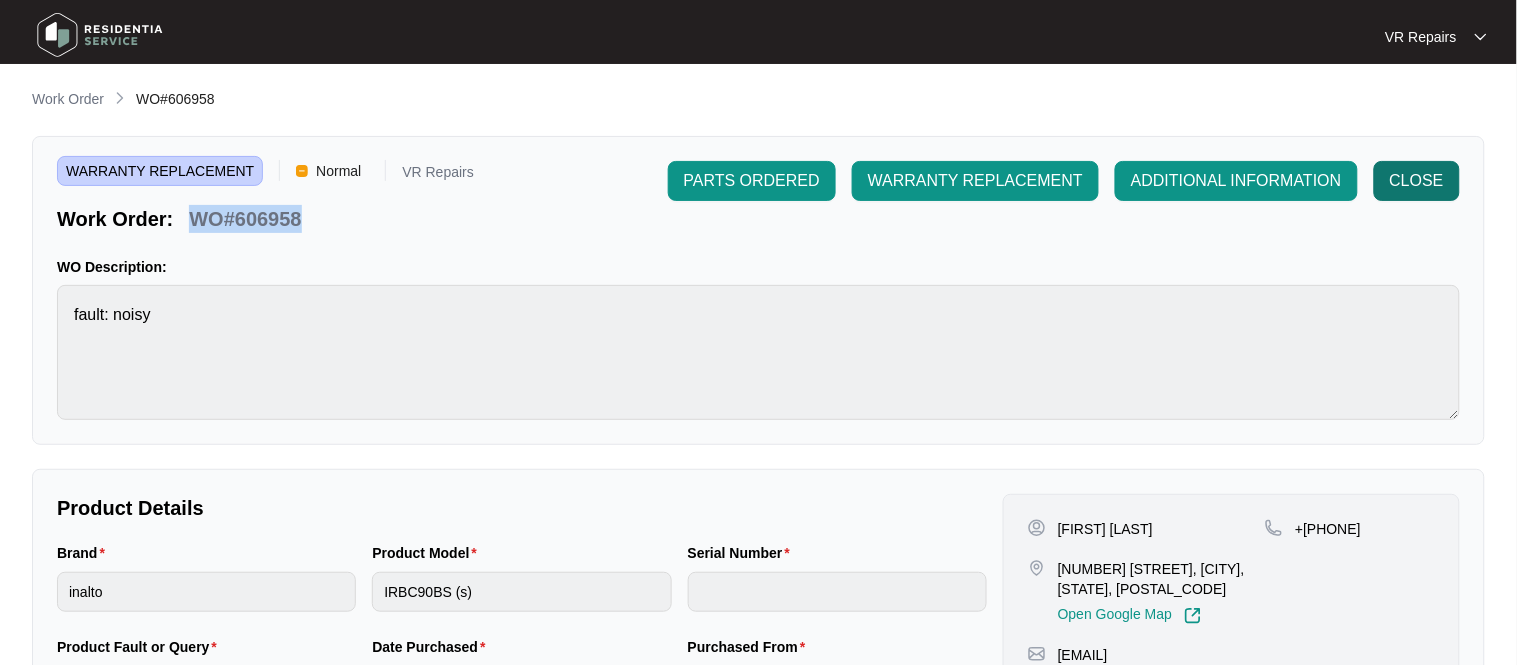 click on "CLOSE" at bounding box center [752, 181] 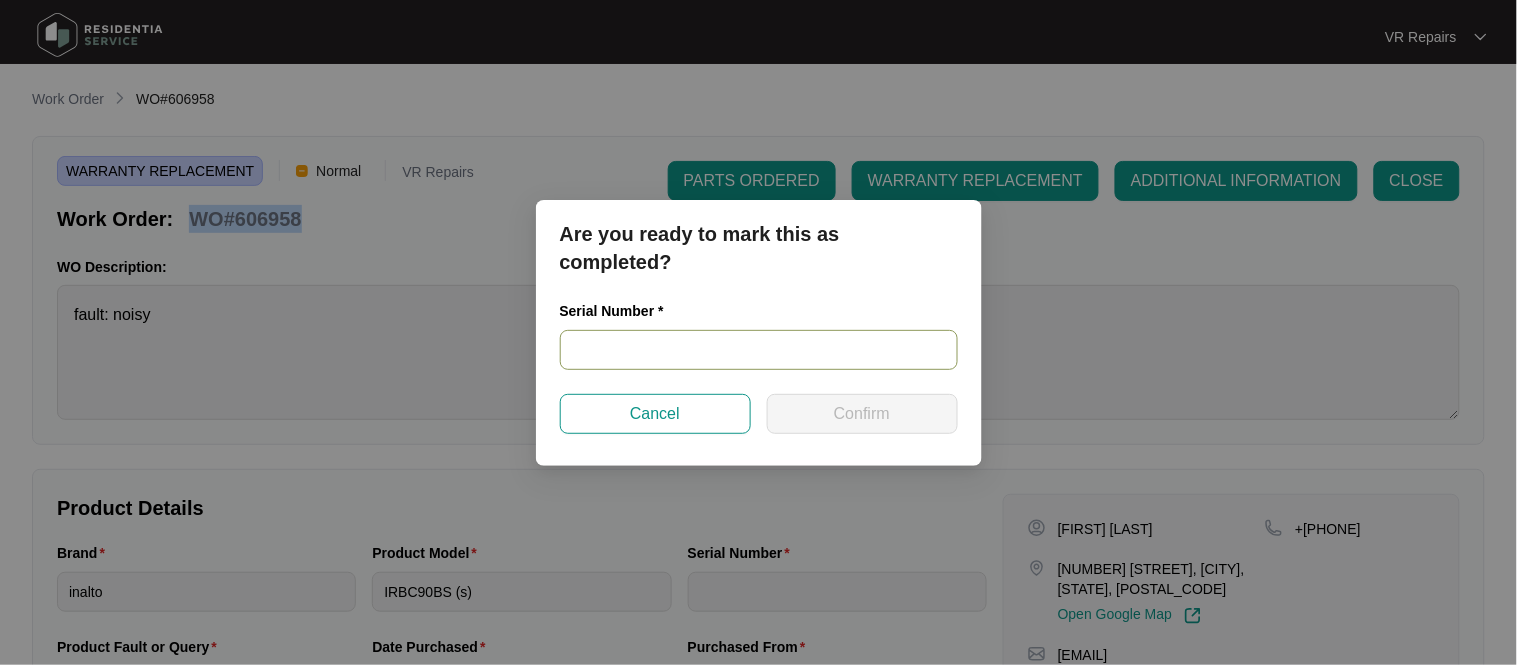 click at bounding box center (759, 350) 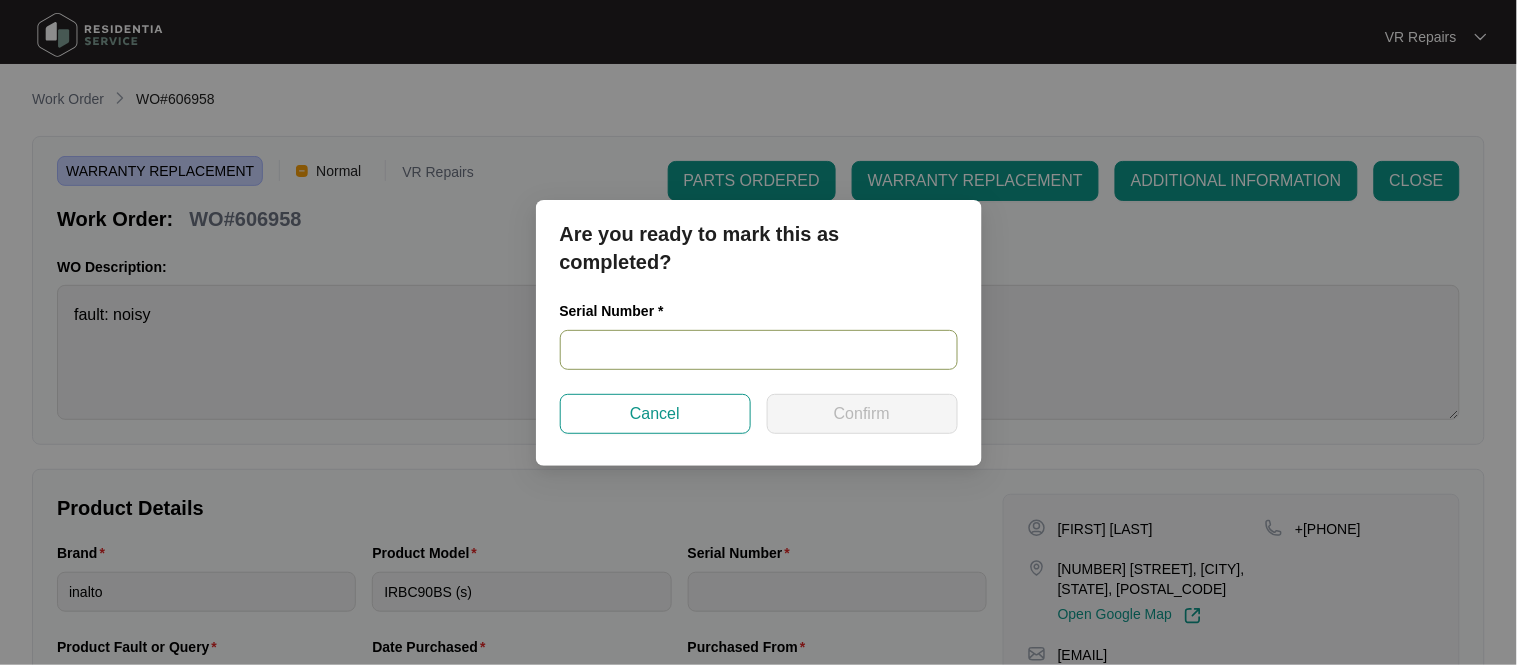 click at bounding box center (759, 350) 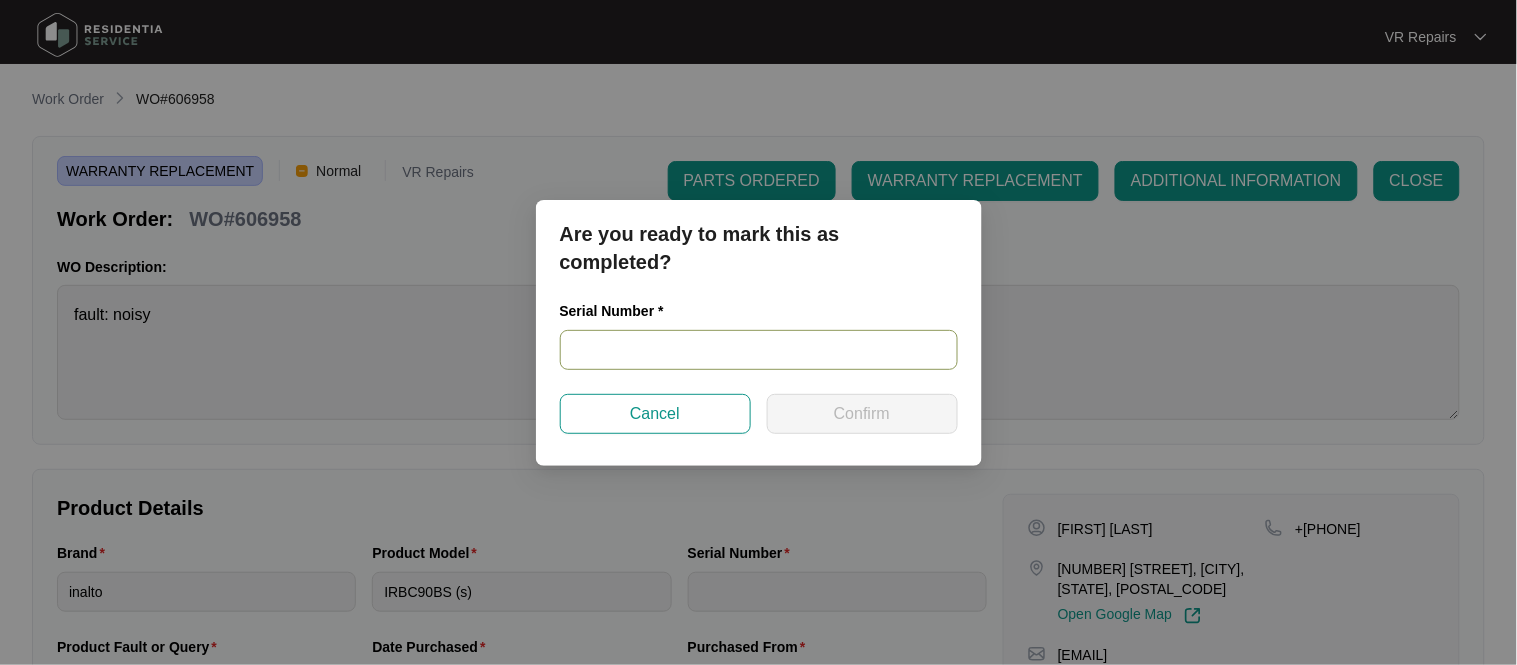 paste on "RR0325001338" 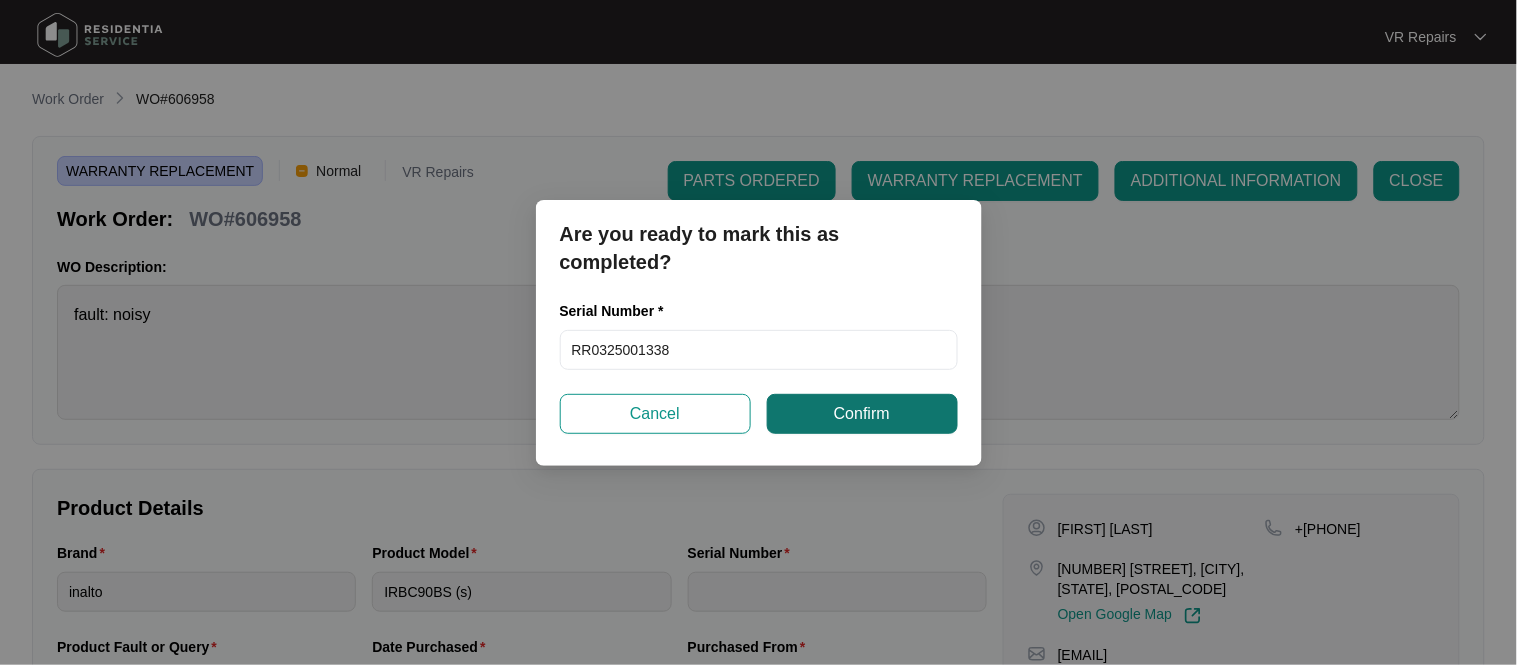 click on "Confirm" at bounding box center (862, 414) 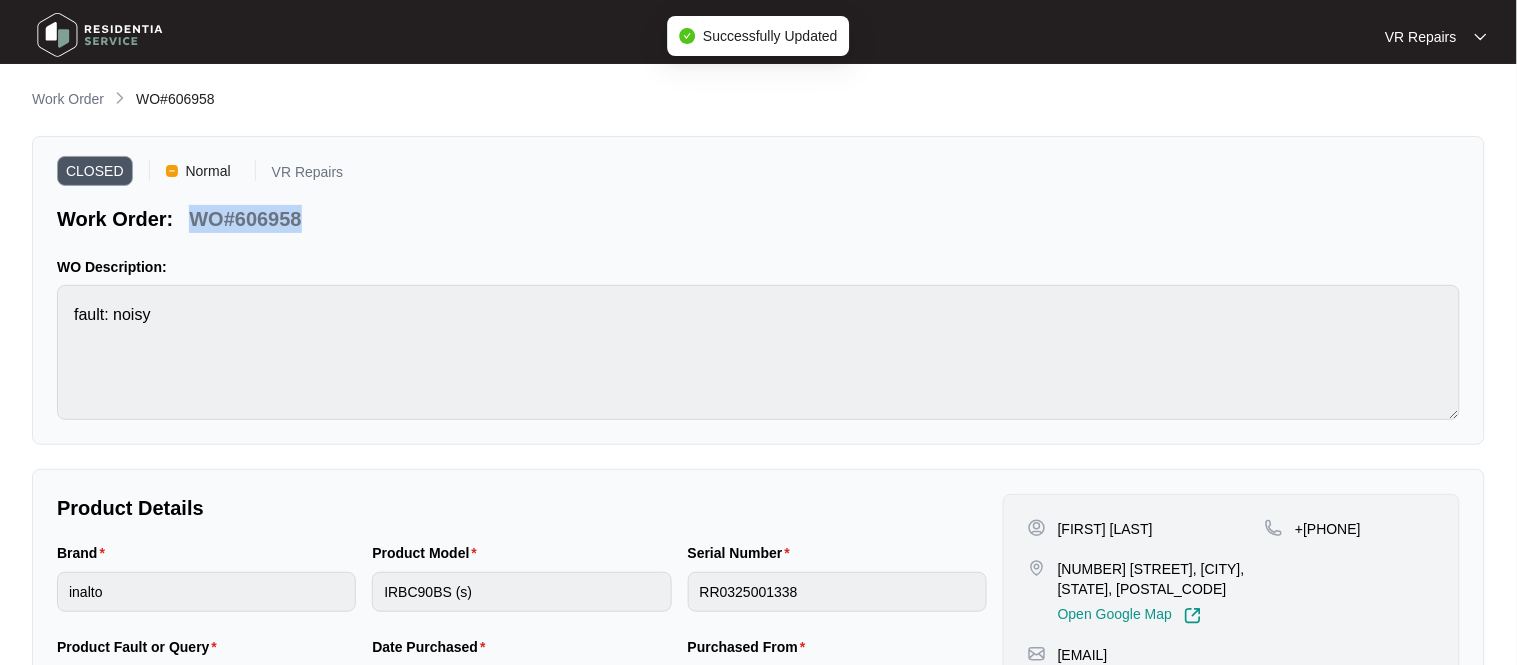 copy on "WO#606958" 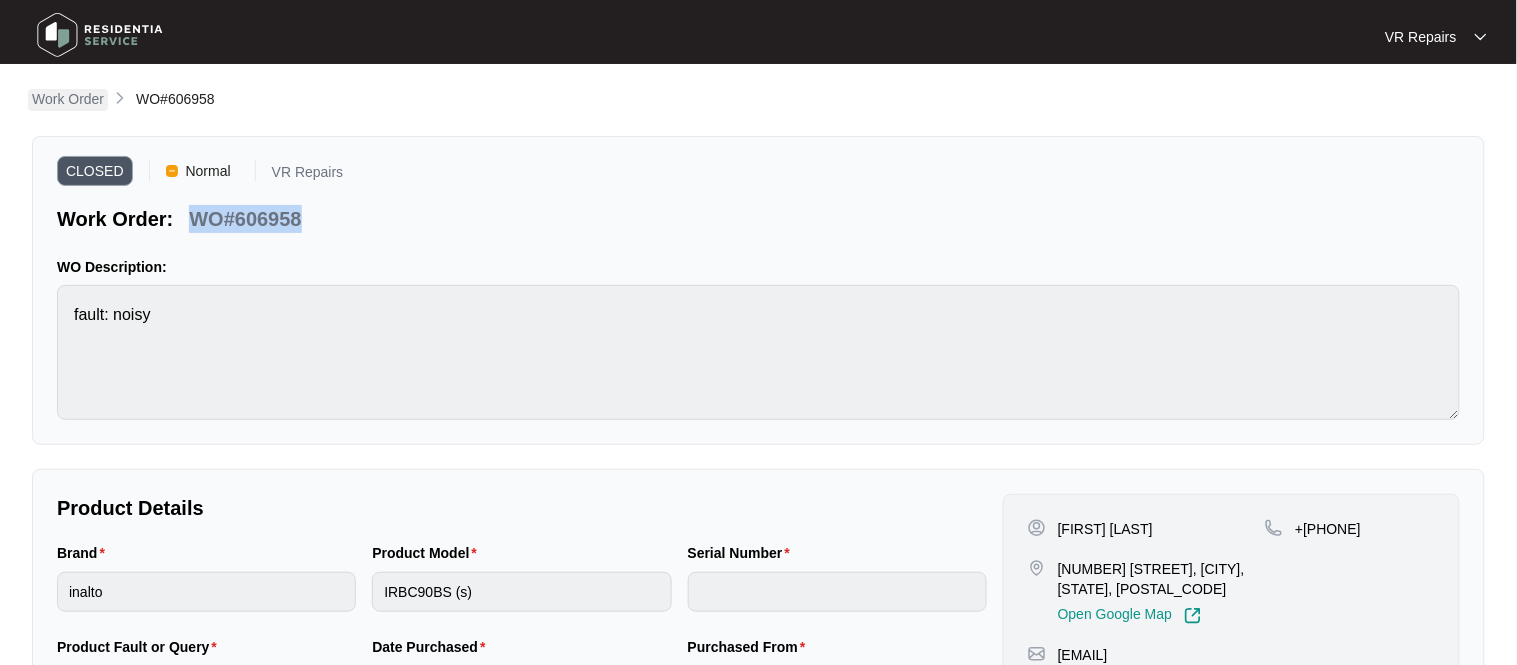 click on "Work Order" at bounding box center (68, 99) 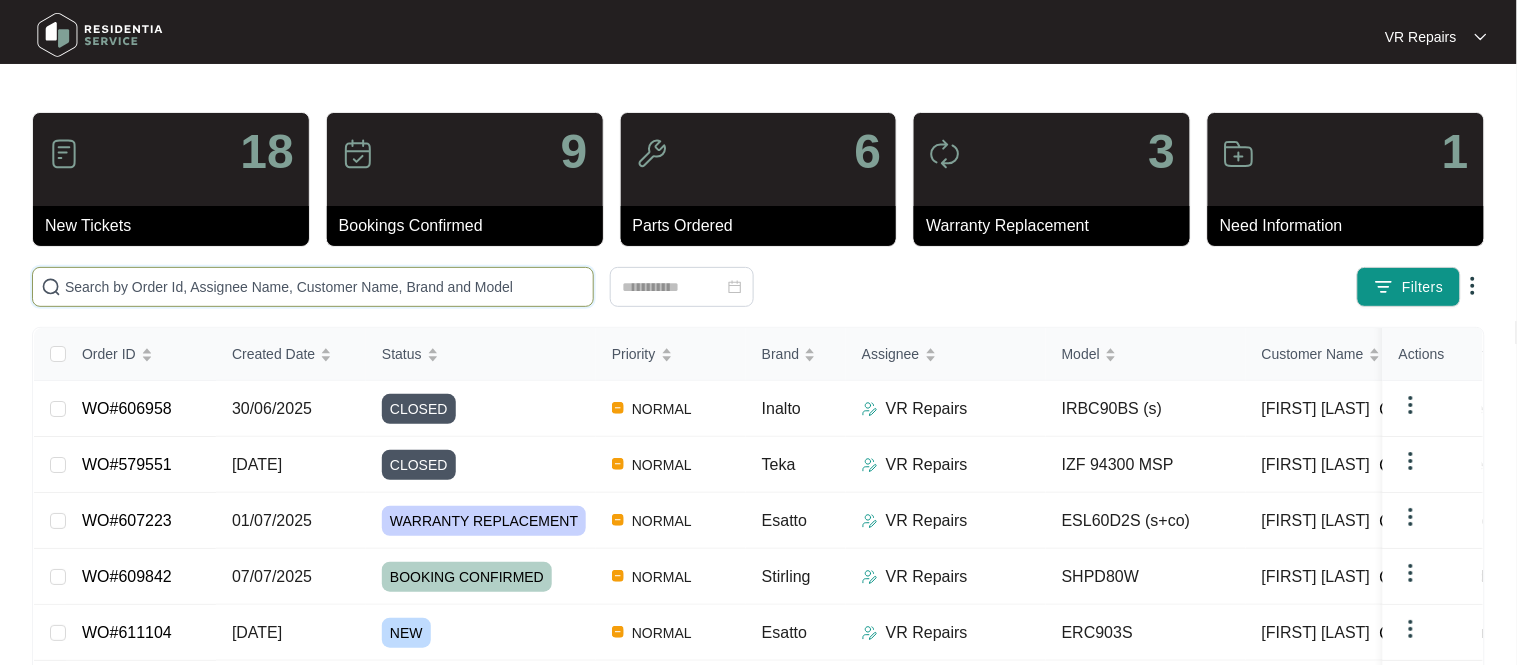 click at bounding box center [325, 287] 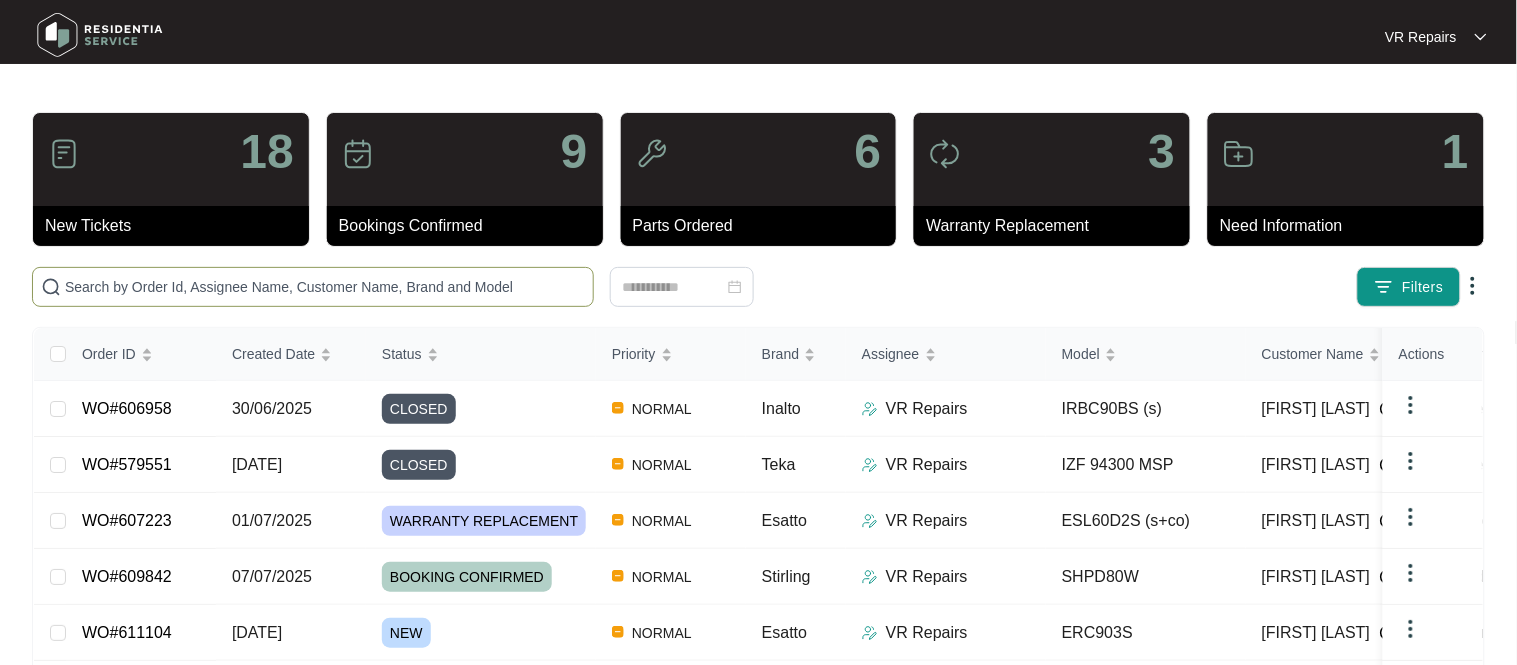 click at bounding box center [325, 287] 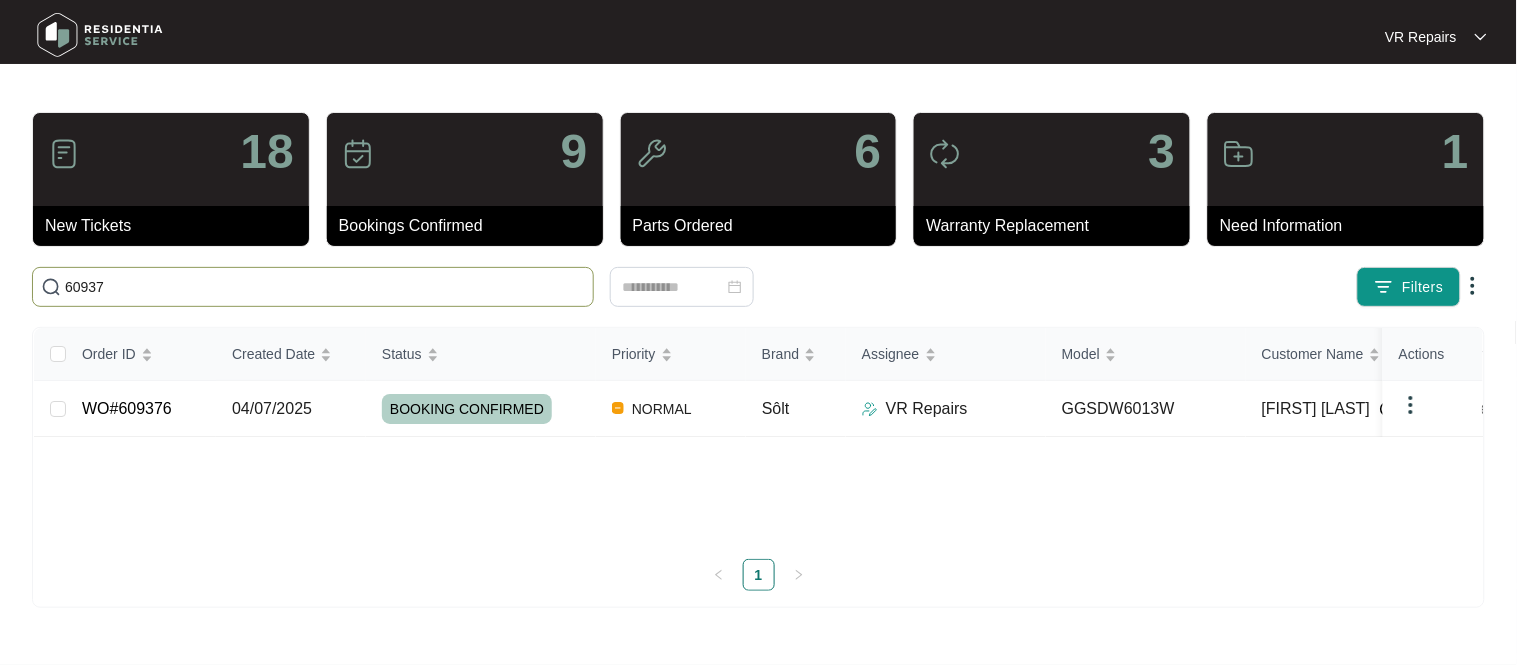 click on "WO#609376" at bounding box center (141, 409) 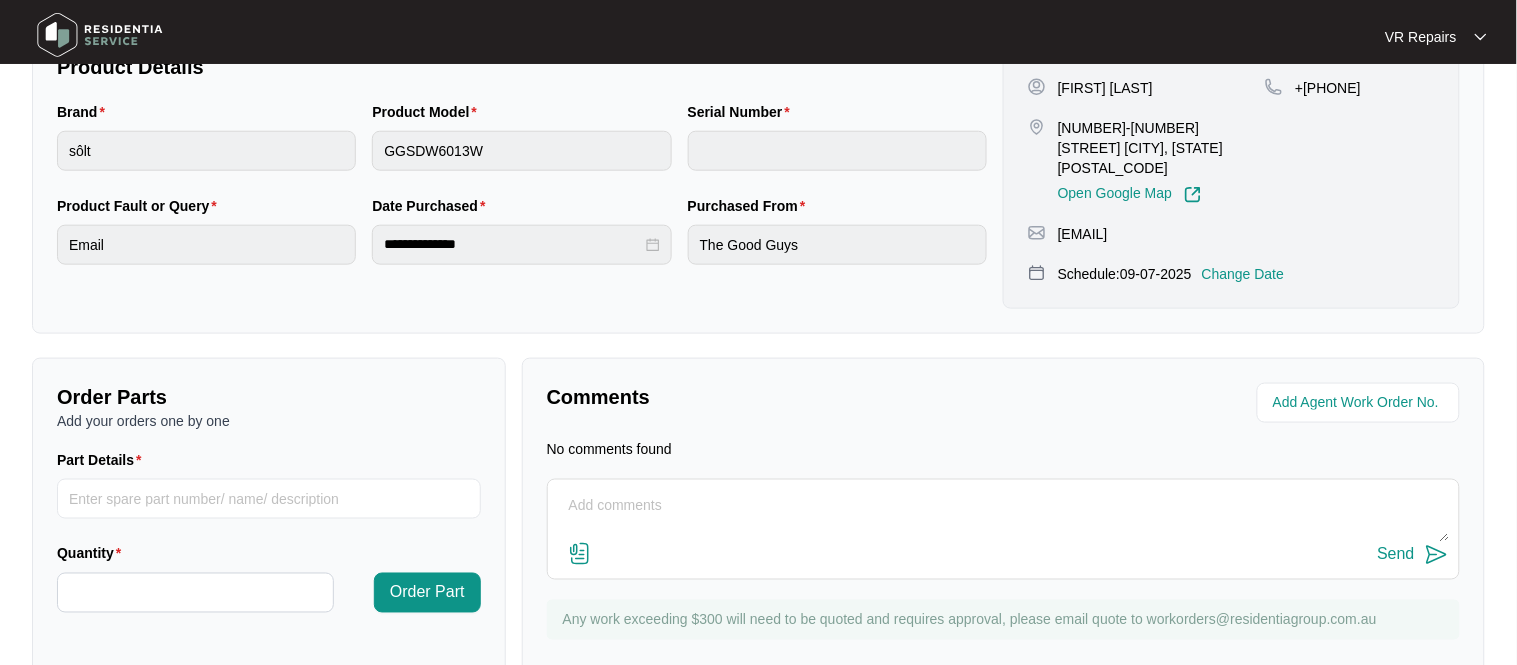 scroll, scrollTop: 473, scrollLeft: 0, axis: vertical 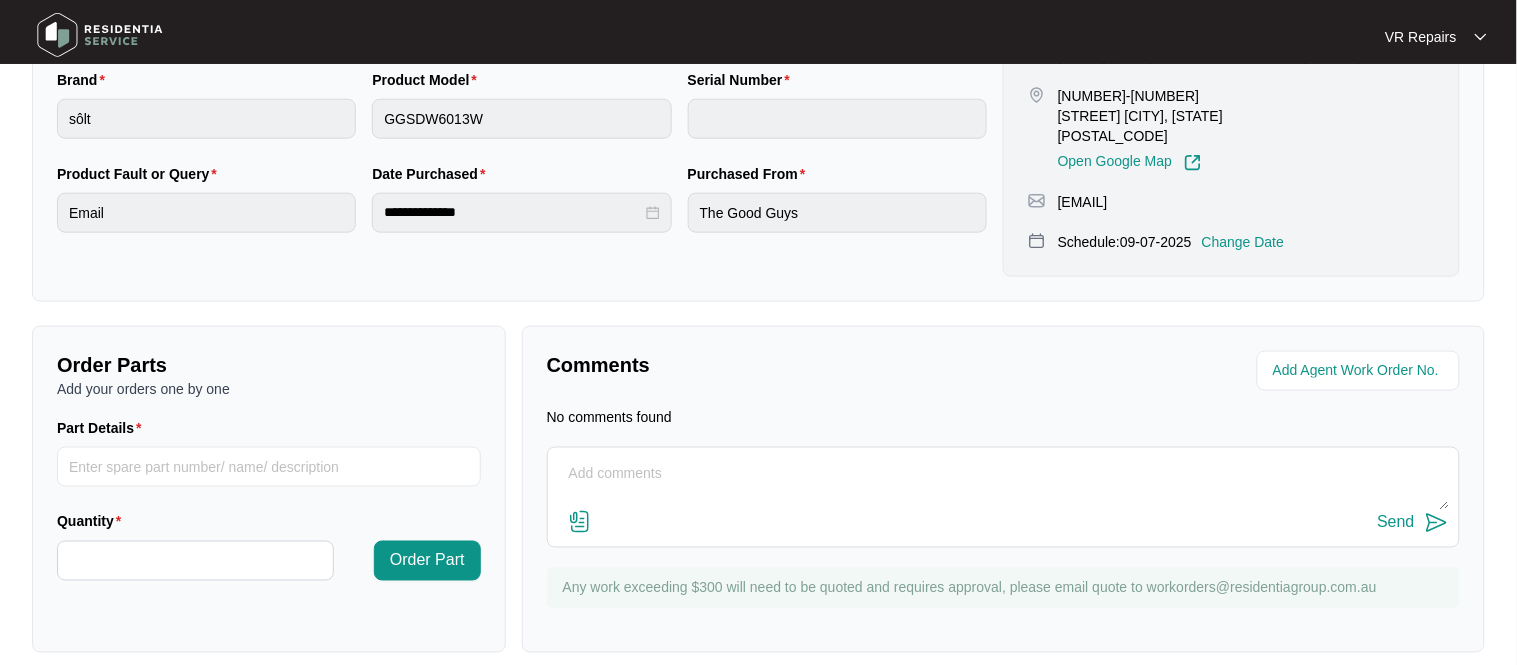 click at bounding box center (1003, 484) 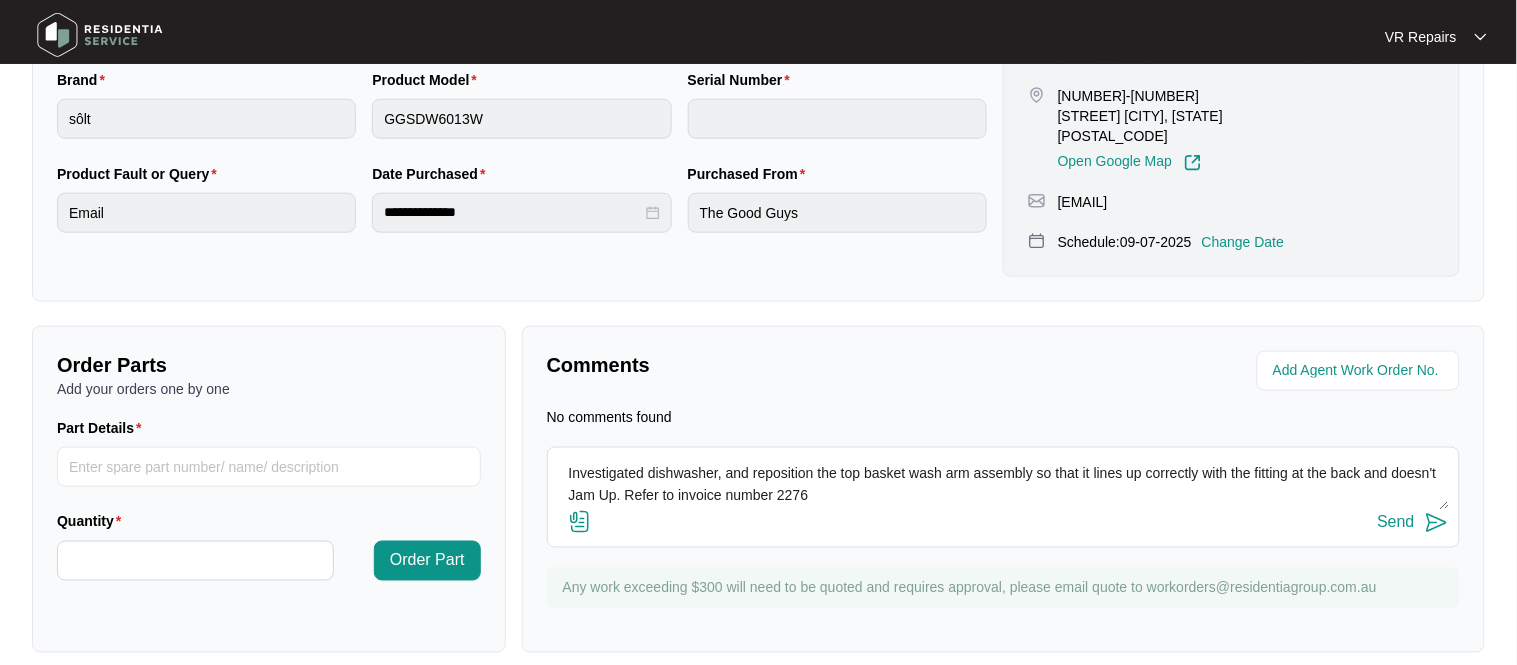 type on "Investigated dishwasher, and reposition the top basket wash arm assembly so that it lines up correctly with the fitting at the back and doesn't Jam Up. Refer to invoice number 2276" 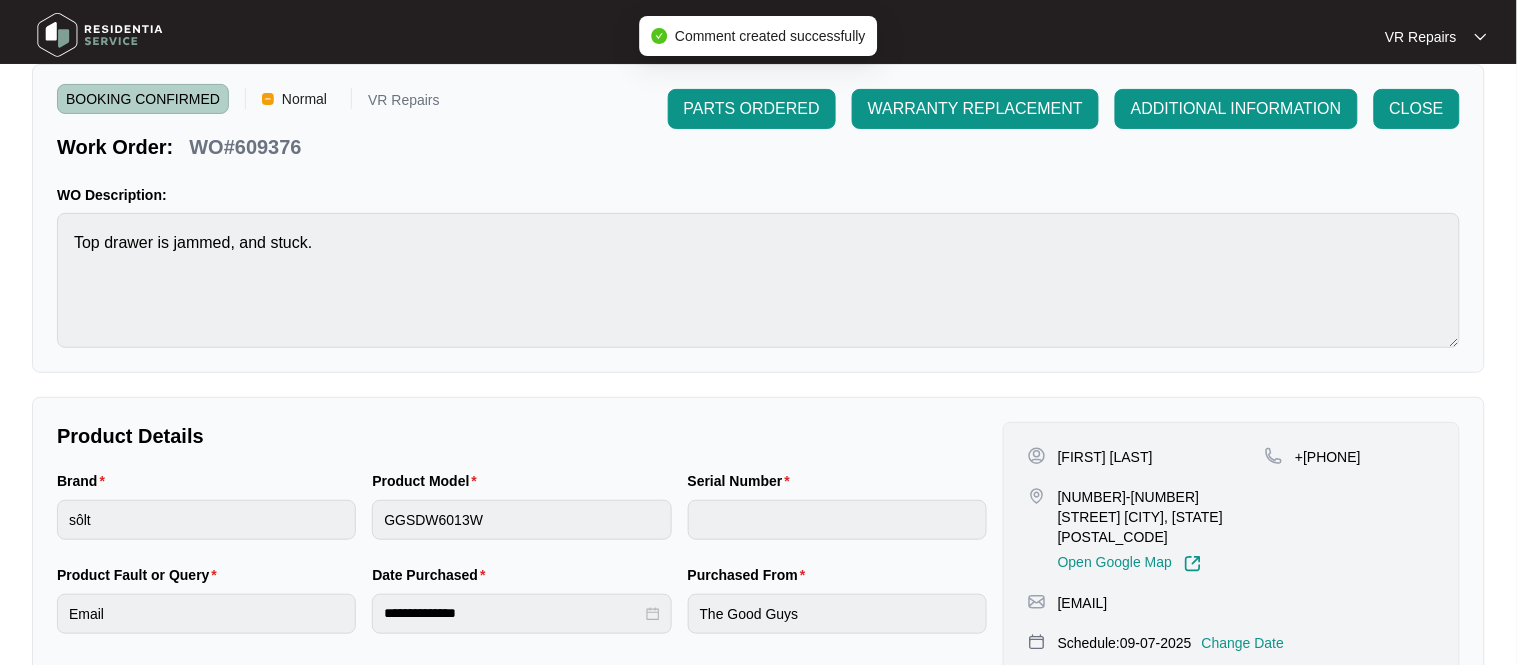 scroll, scrollTop: 0, scrollLeft: 0, axis: both 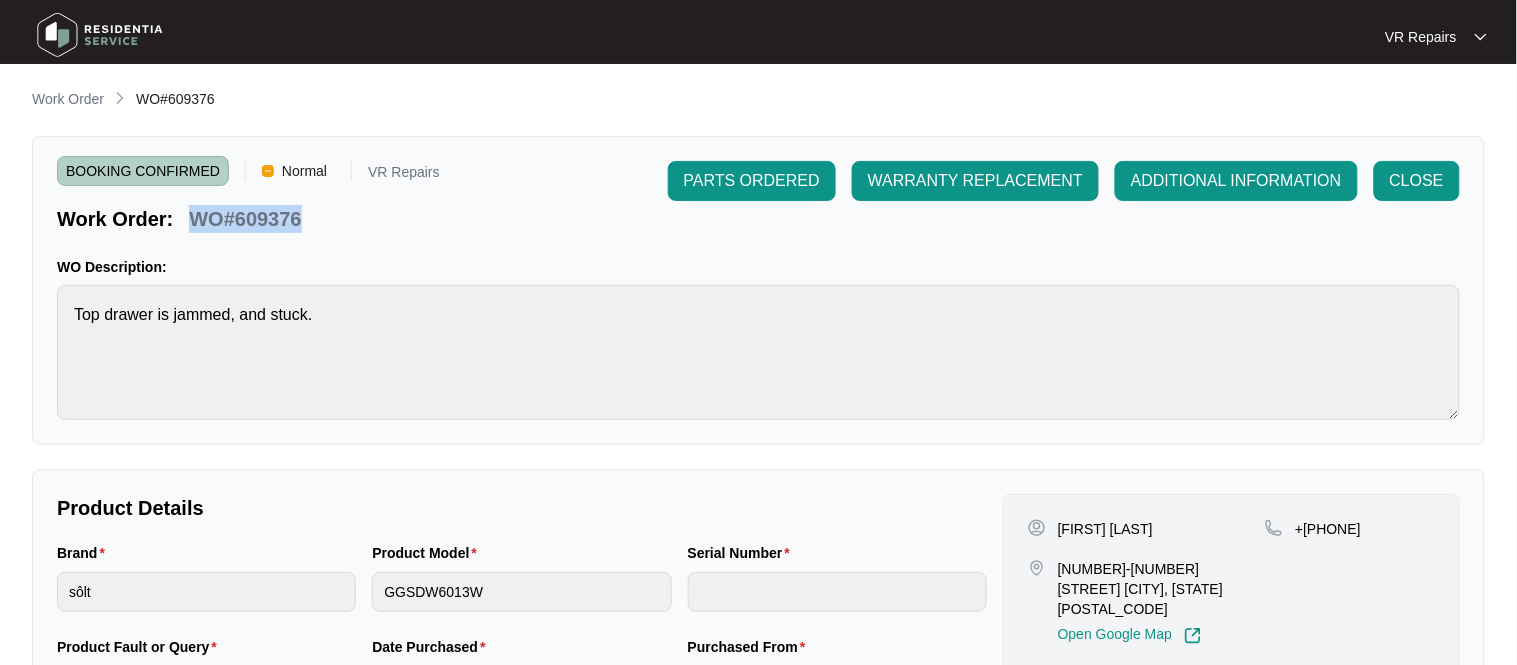 copy on "WO#609376" 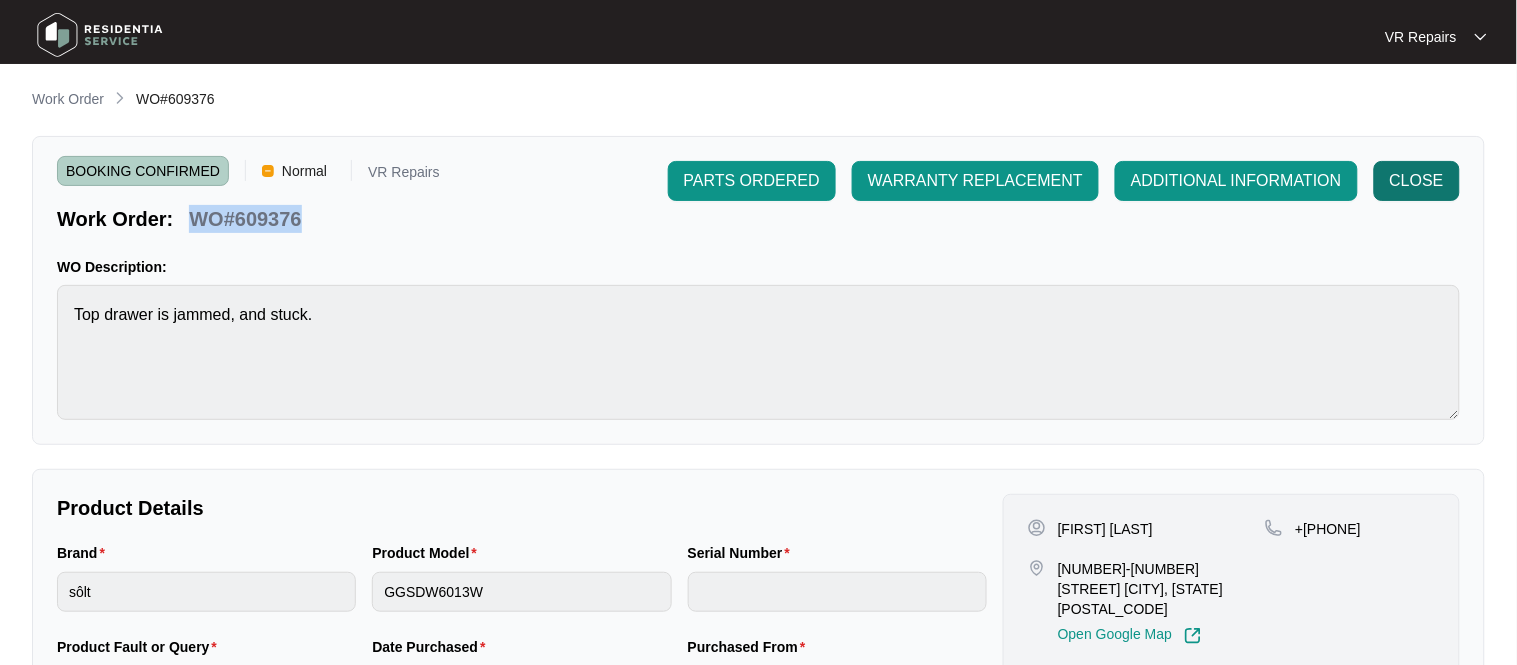 click on "CLOSE" at bounding box center (752, 181) 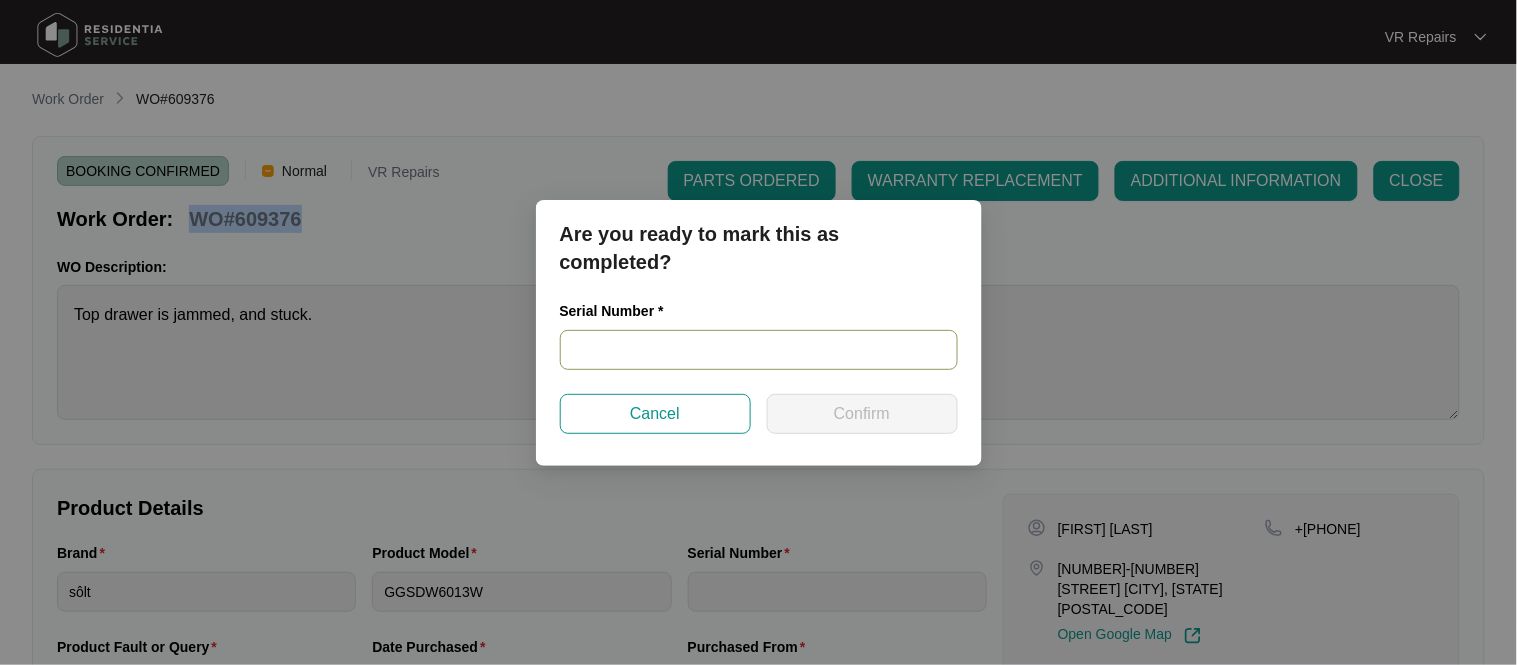 click at bounding box center (759, 350) 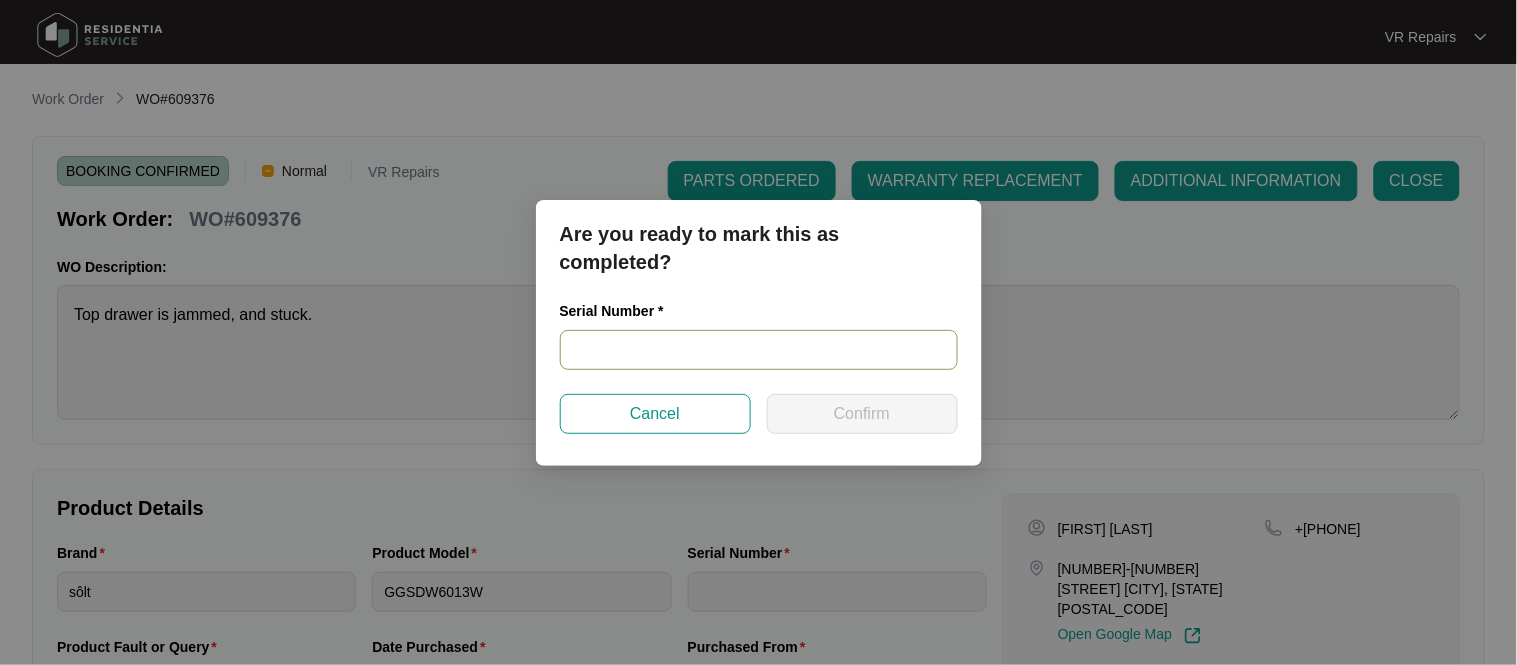 click at bounding box center (759, 350) 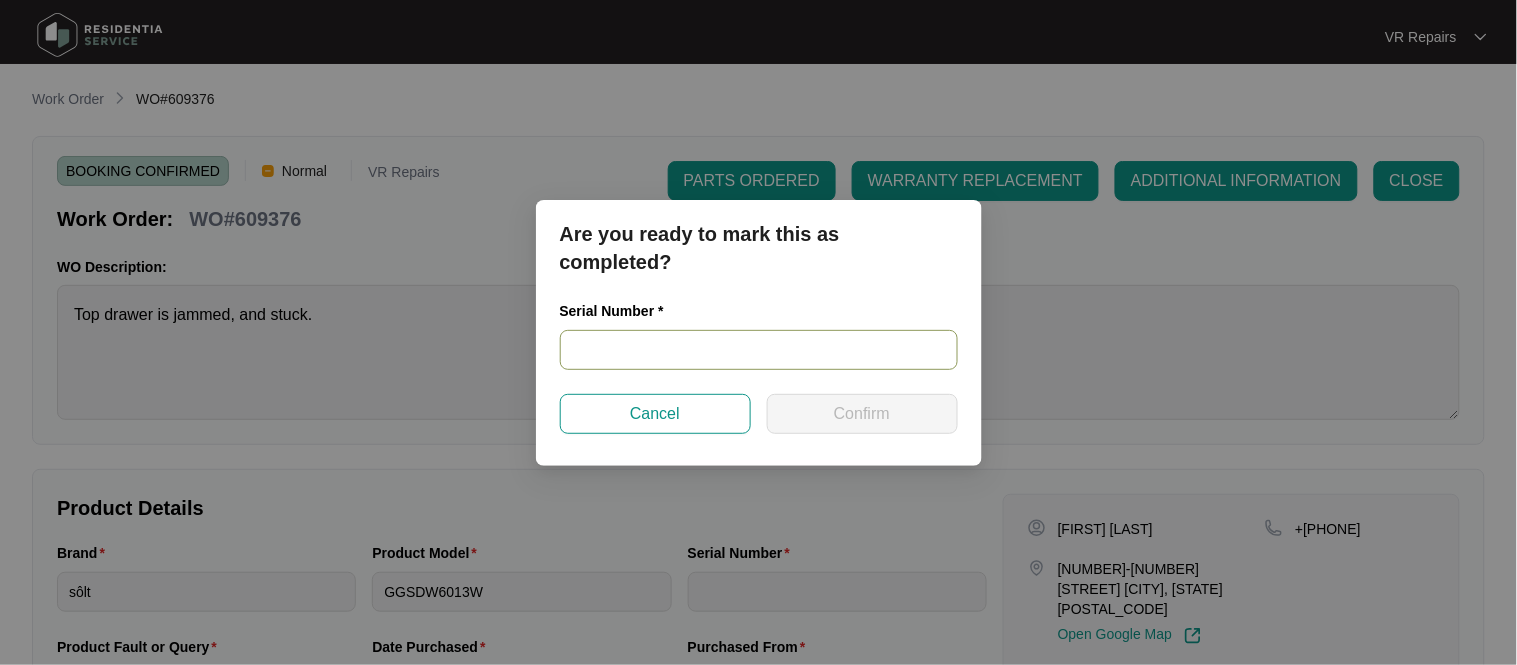 paste on "[NUMBER]" 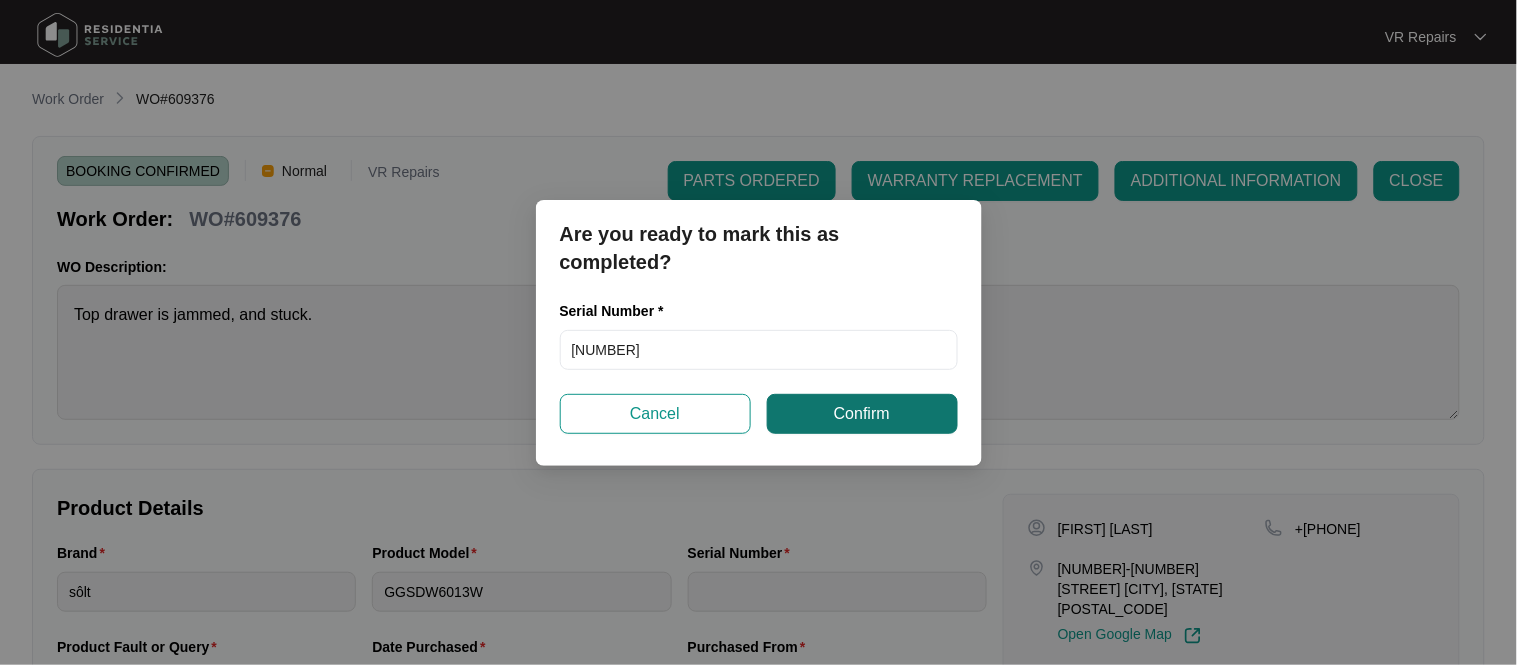 click on "Confirm" at bounding box center [862, 414] 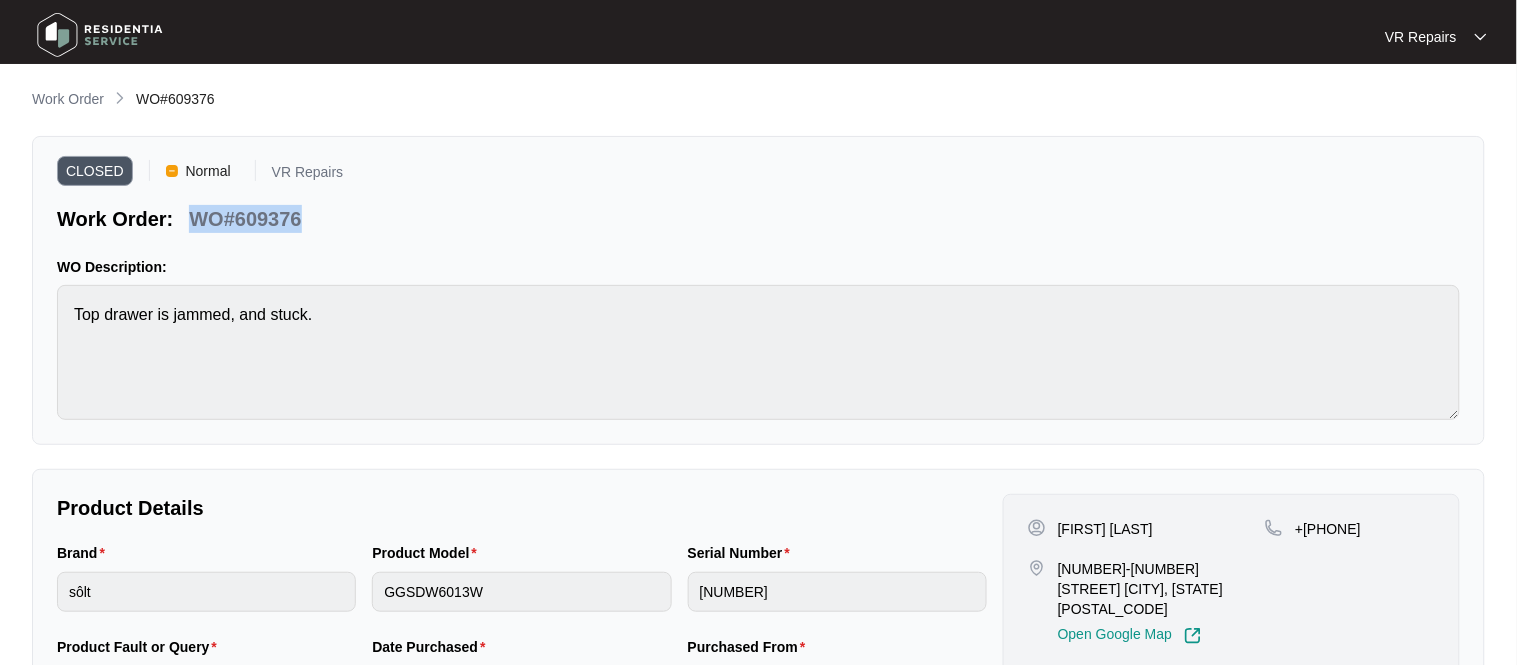 copy on "WO#609376" 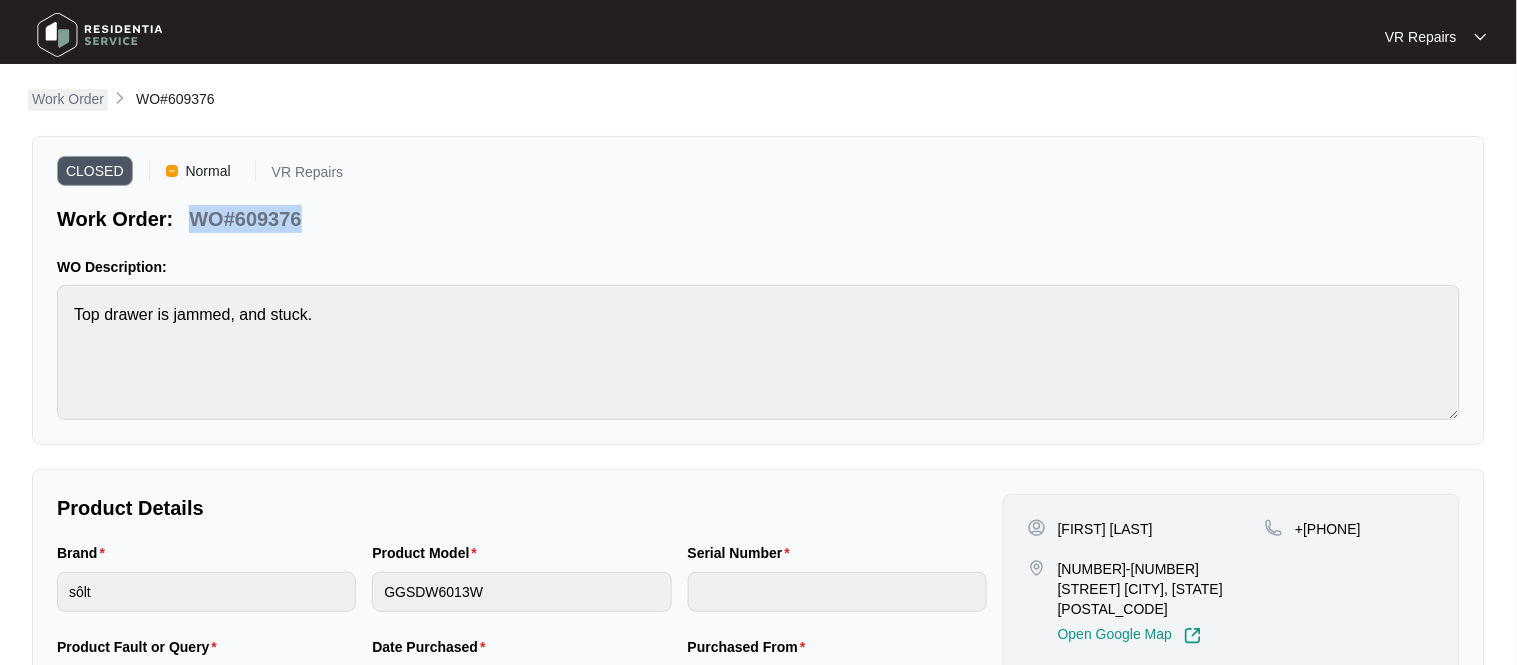 click on "Work Order" at bounding box center [68, 99] 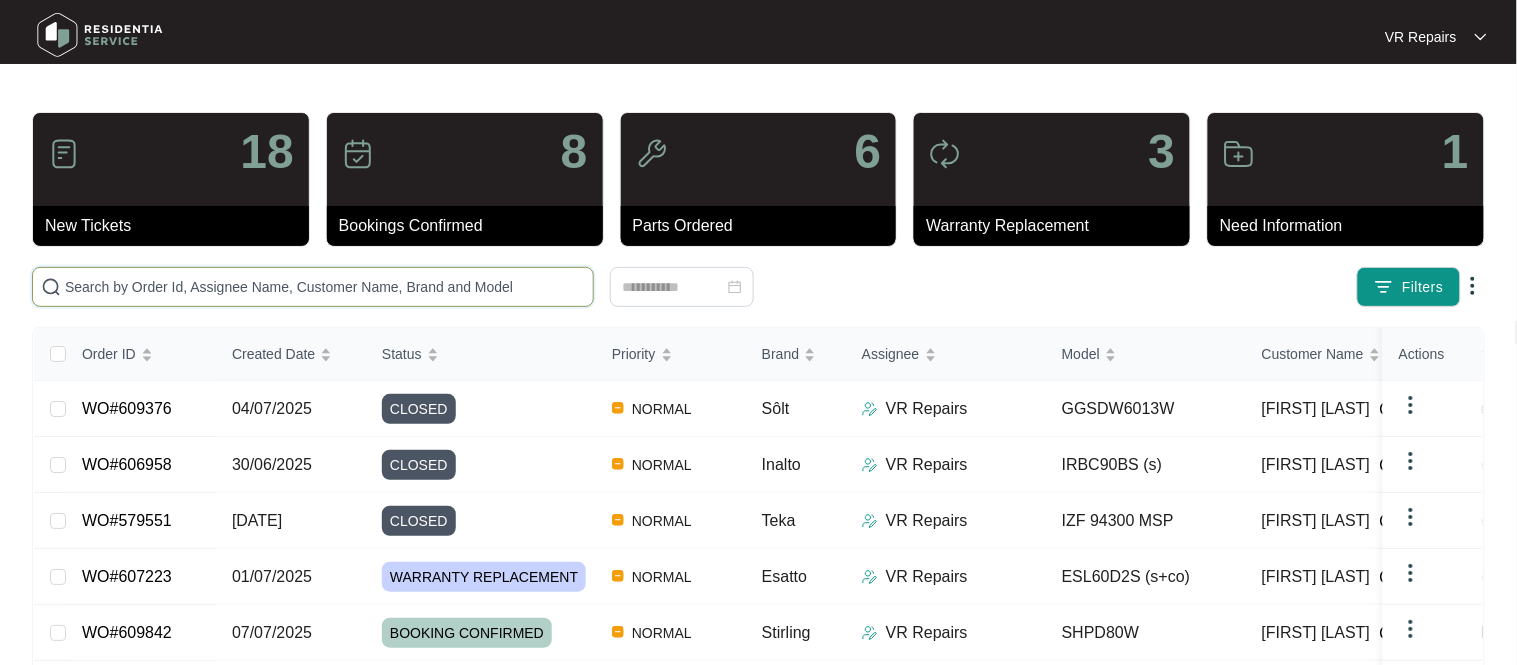 click at bounding box center (325, 287) 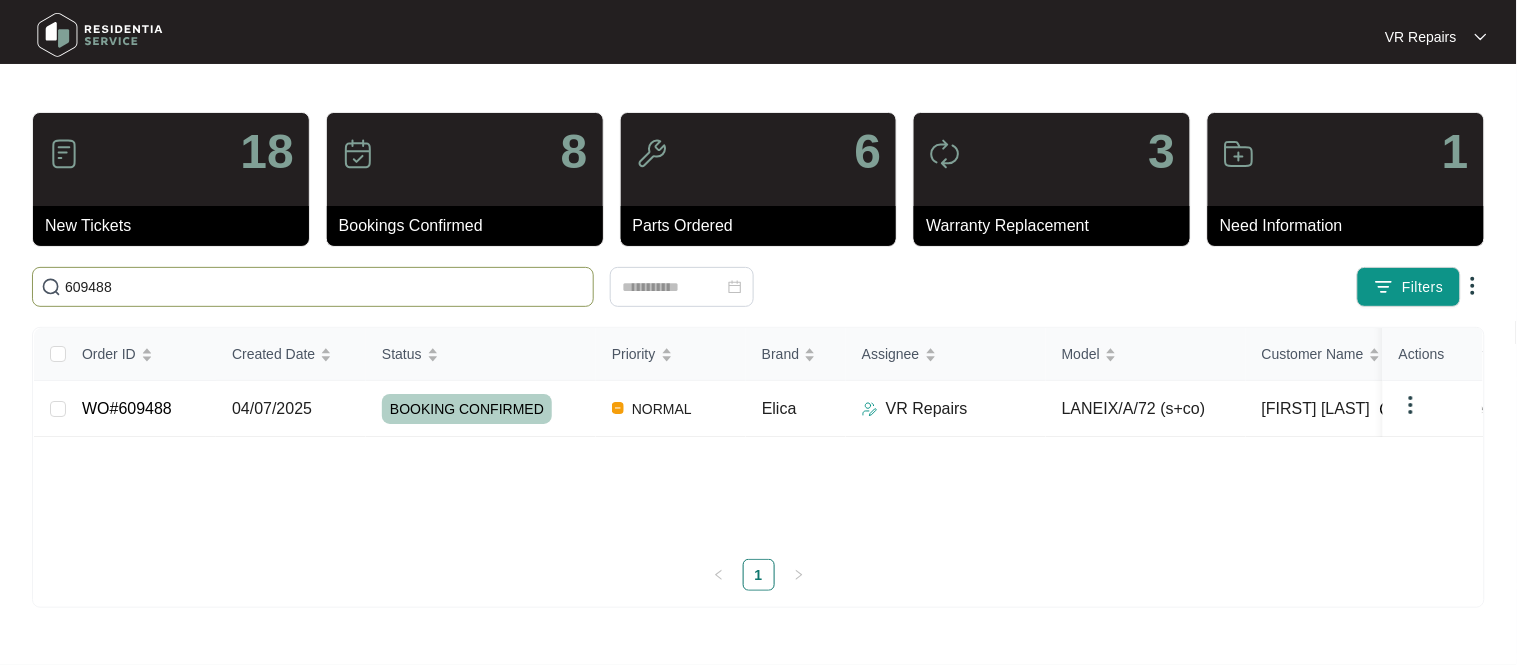 type on "609488" 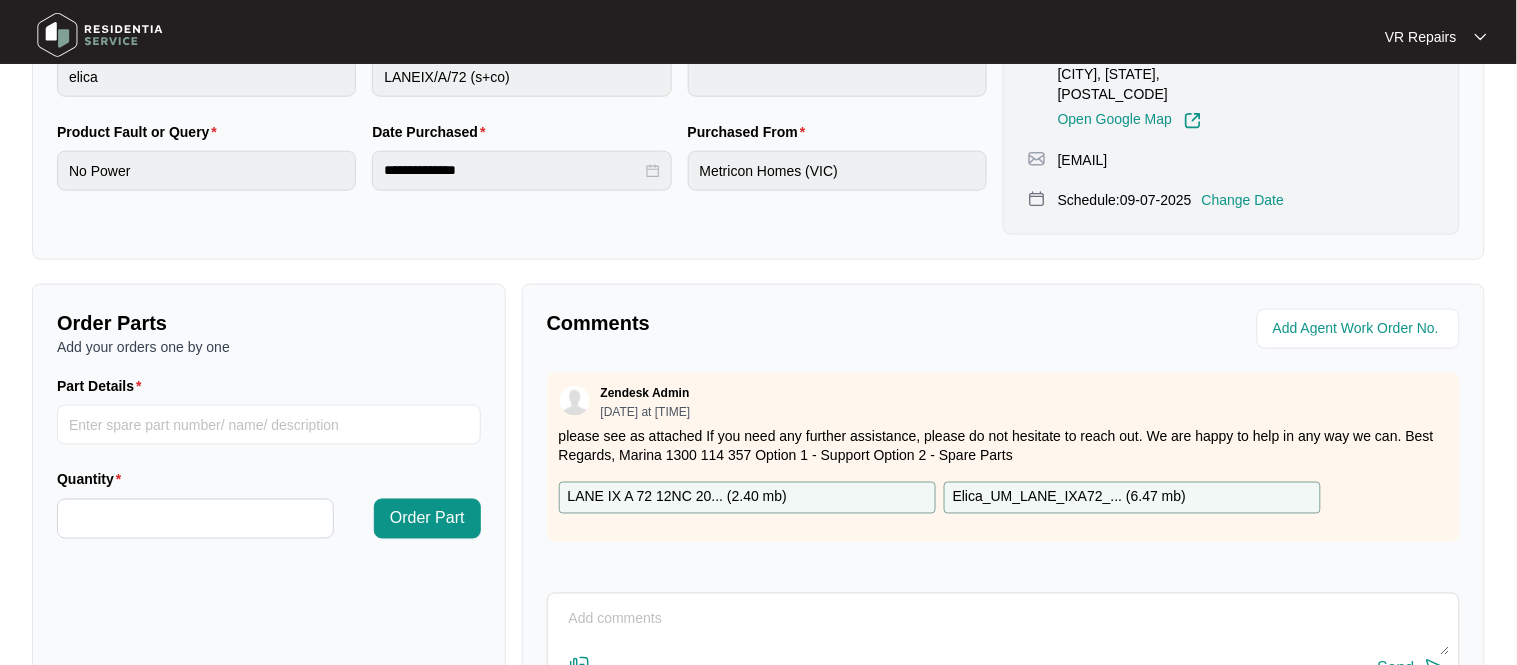 scroll, scrollTop: 662, scrollLeft: 0, axis: vertical 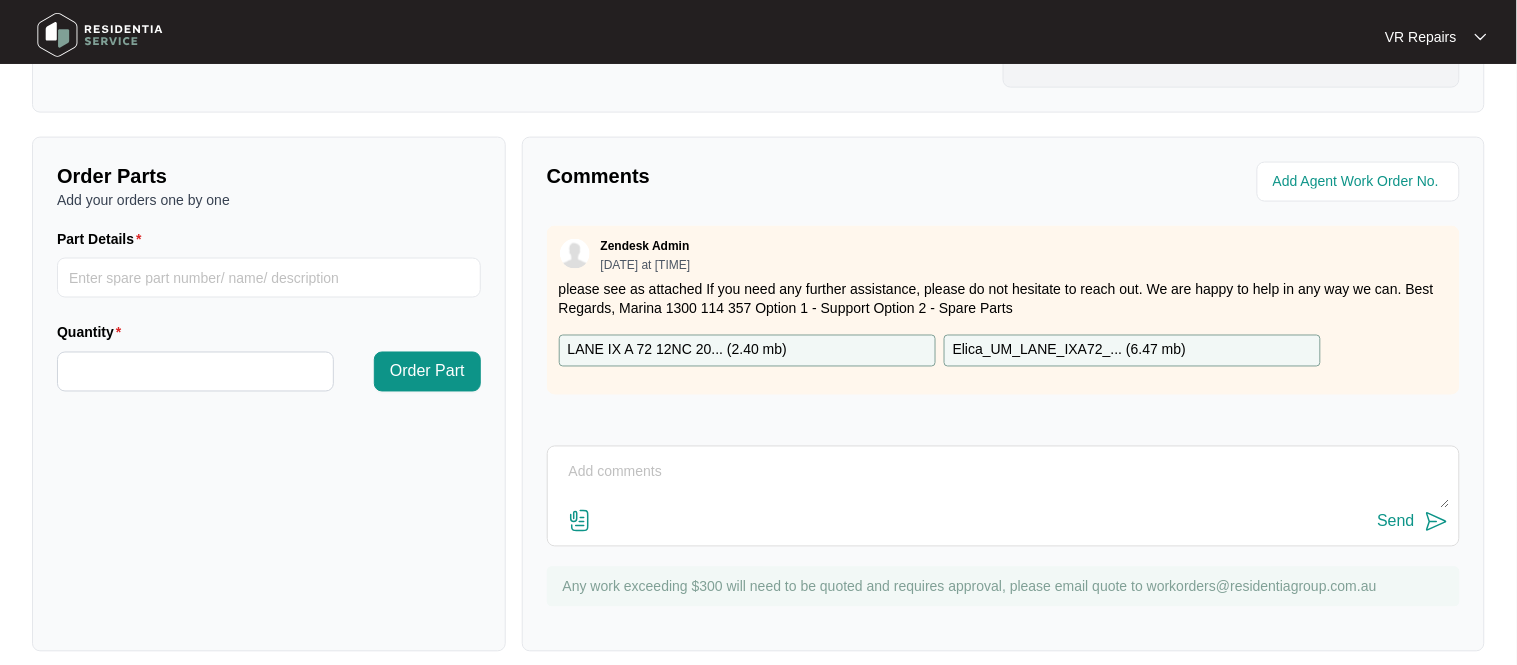 click at bounding box center [1003, 483] 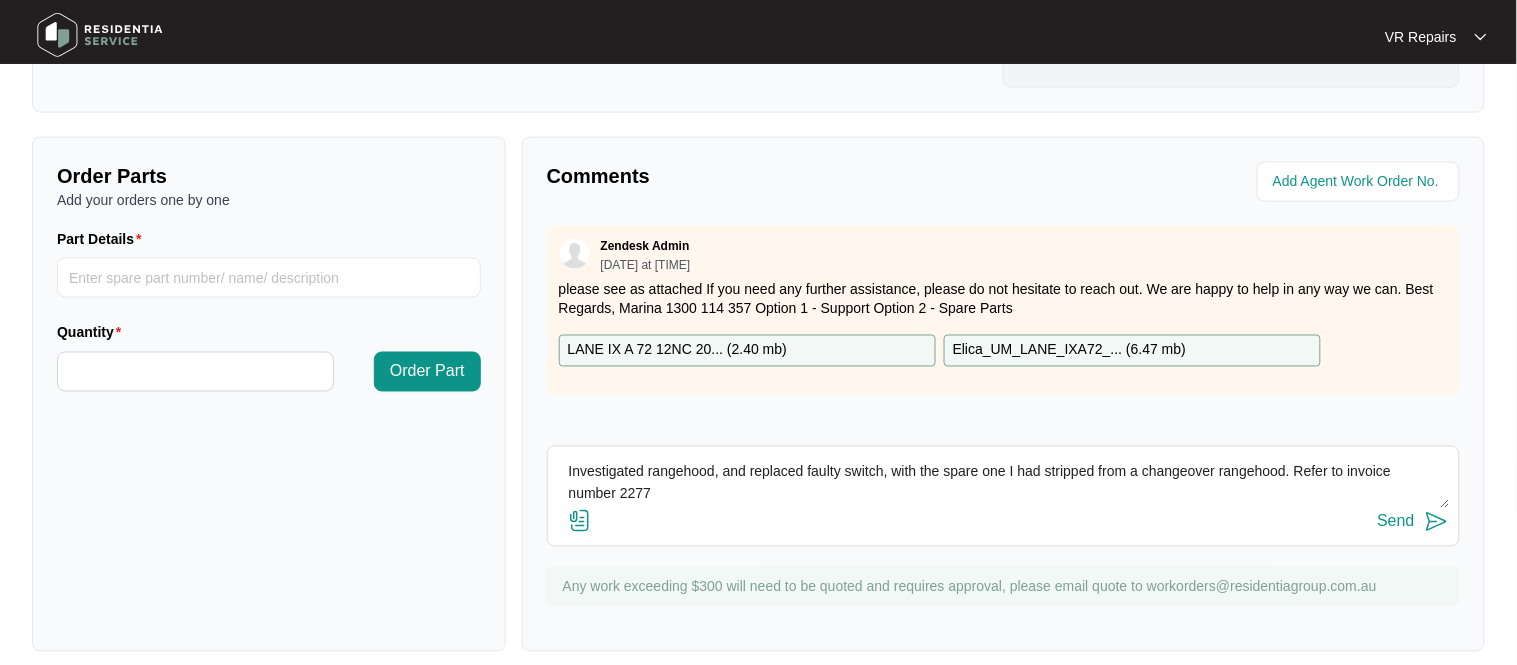 type on "Investigated rangehood, and replaced faulty switch, with the spare one I had stripped from a changeover rangehood. Refer to invoice number 2277" 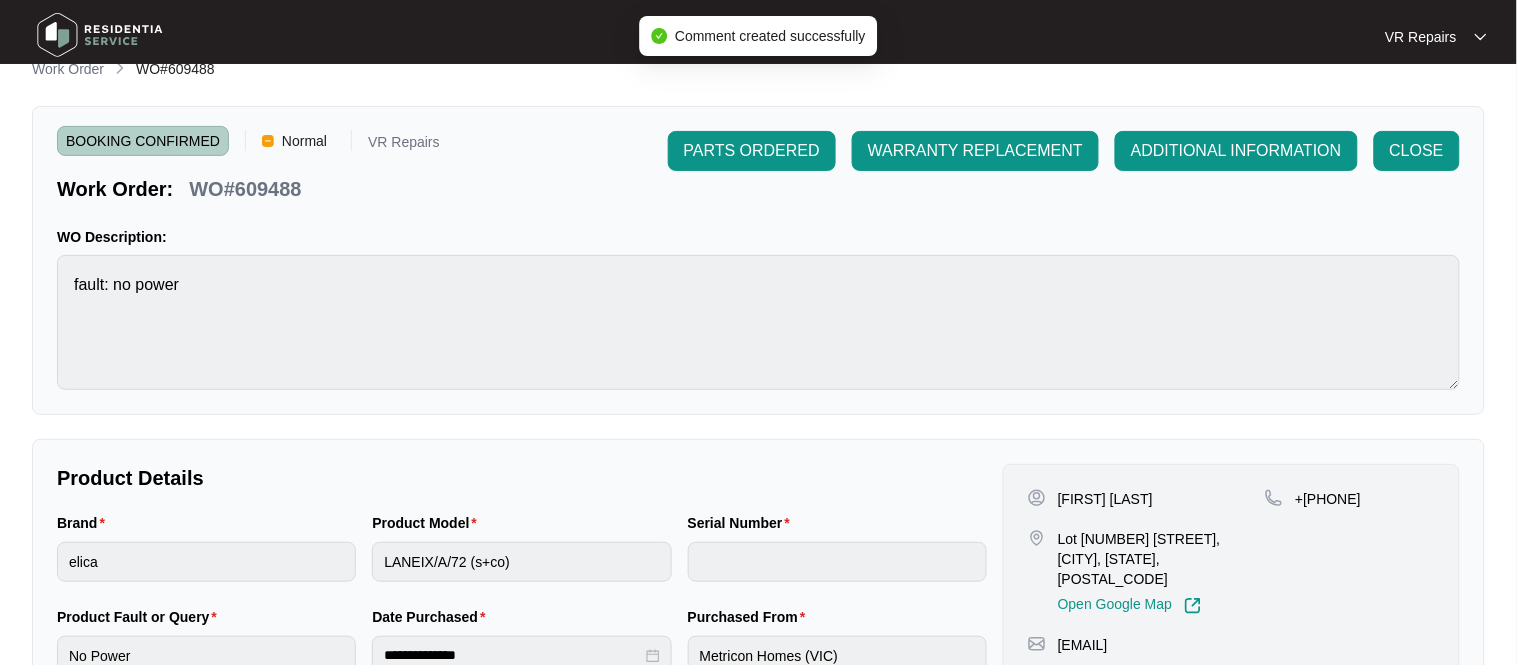 scroll, scrollTop: 0, scrollLeft: 0, axis: both 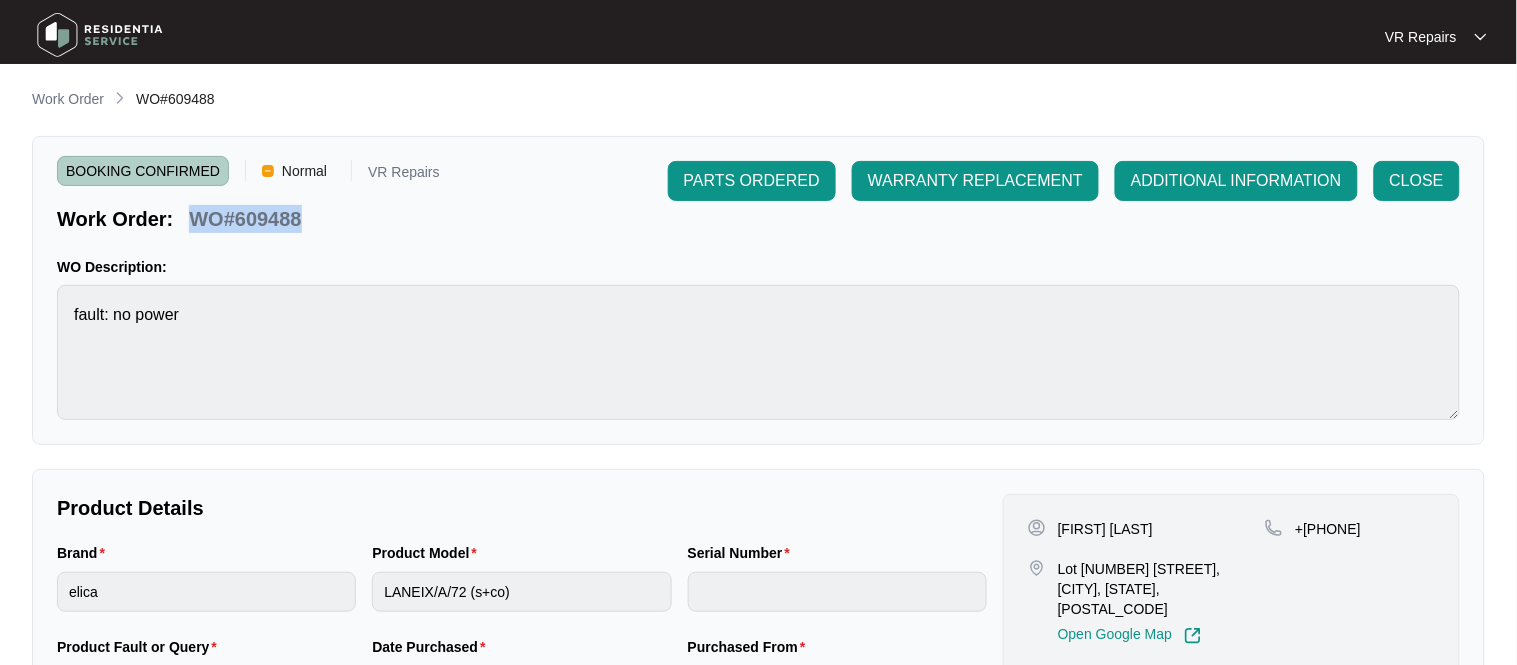 copy on "WO#609488" 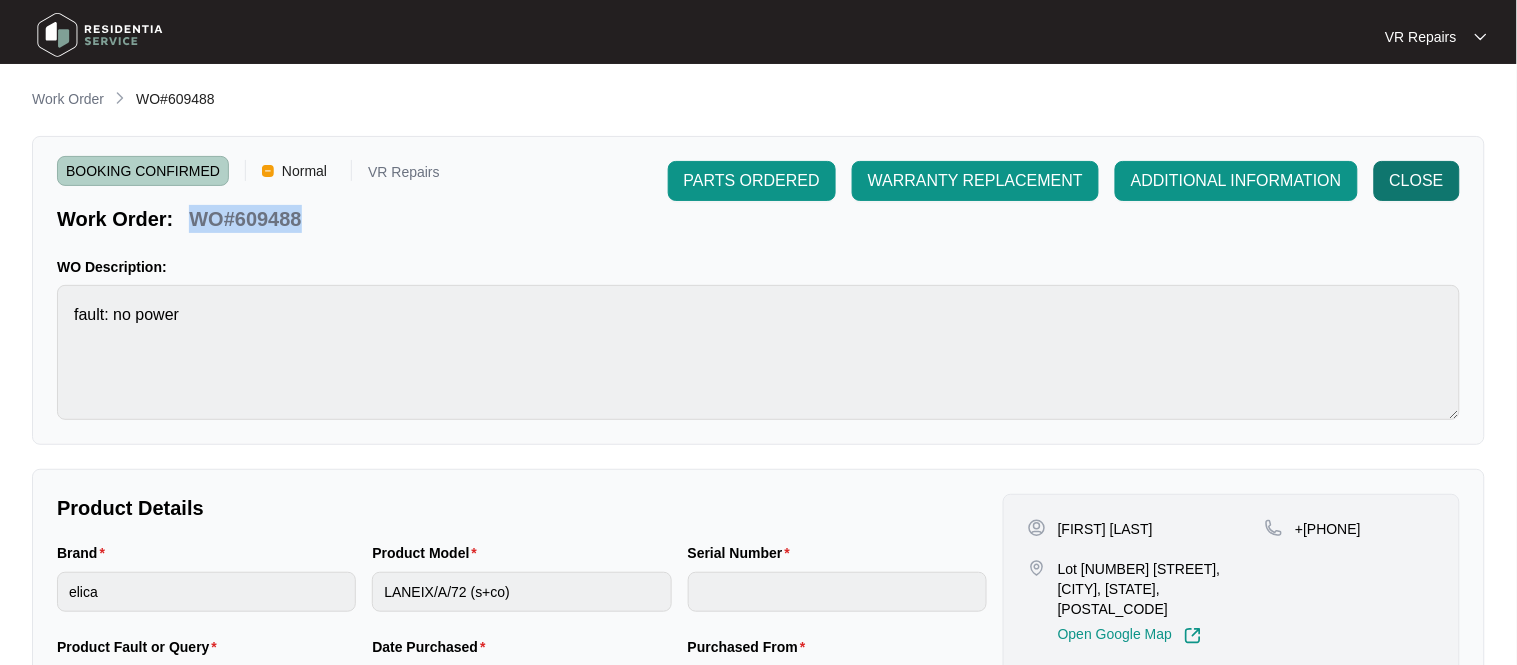 click on "CLOSE" at bounding box center [752, 181] 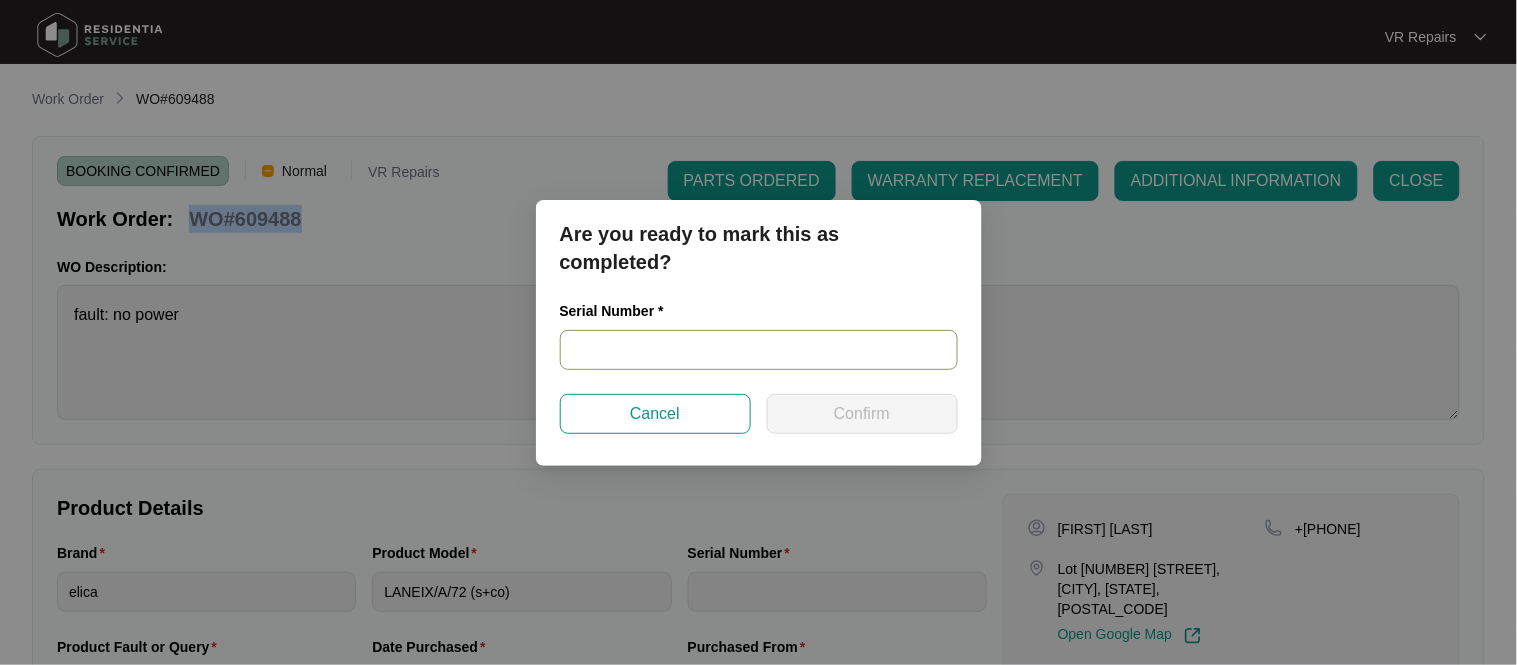 click at bounding box center [759, 350] 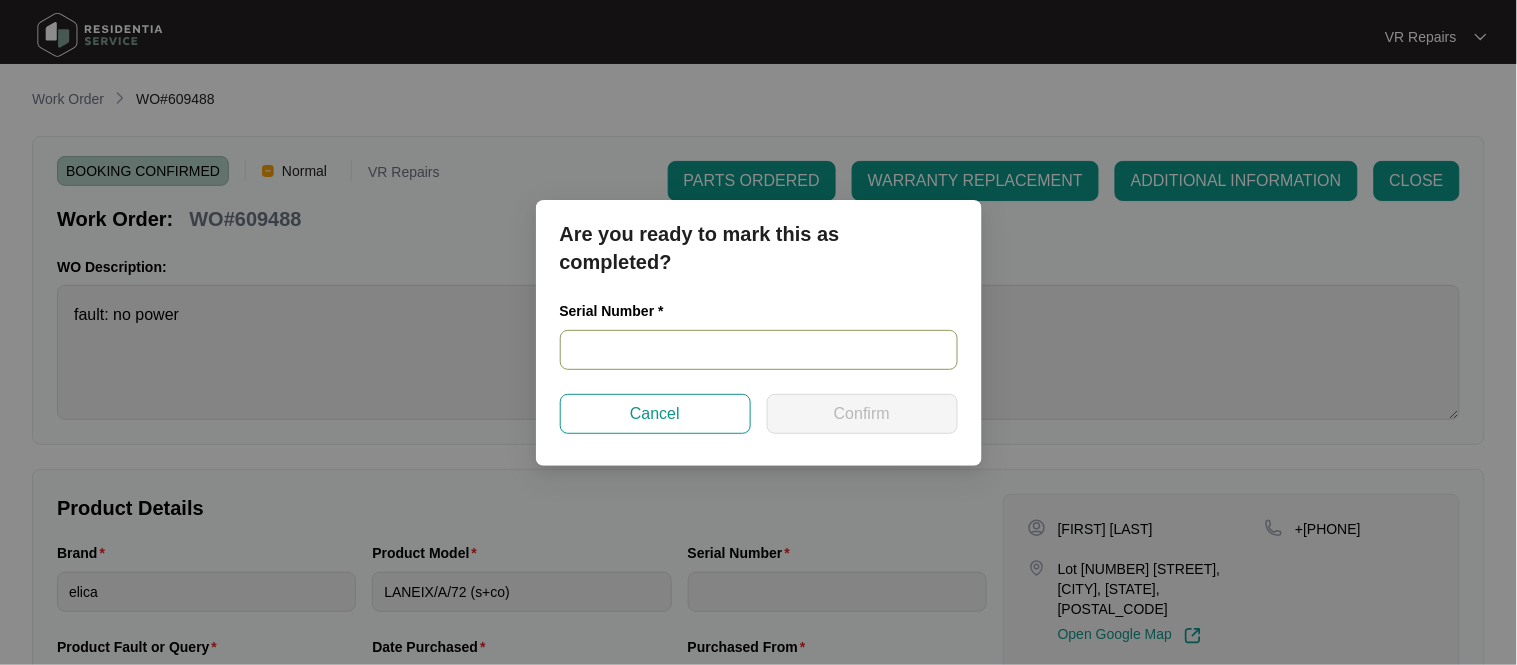paste on "[NUMBER]" 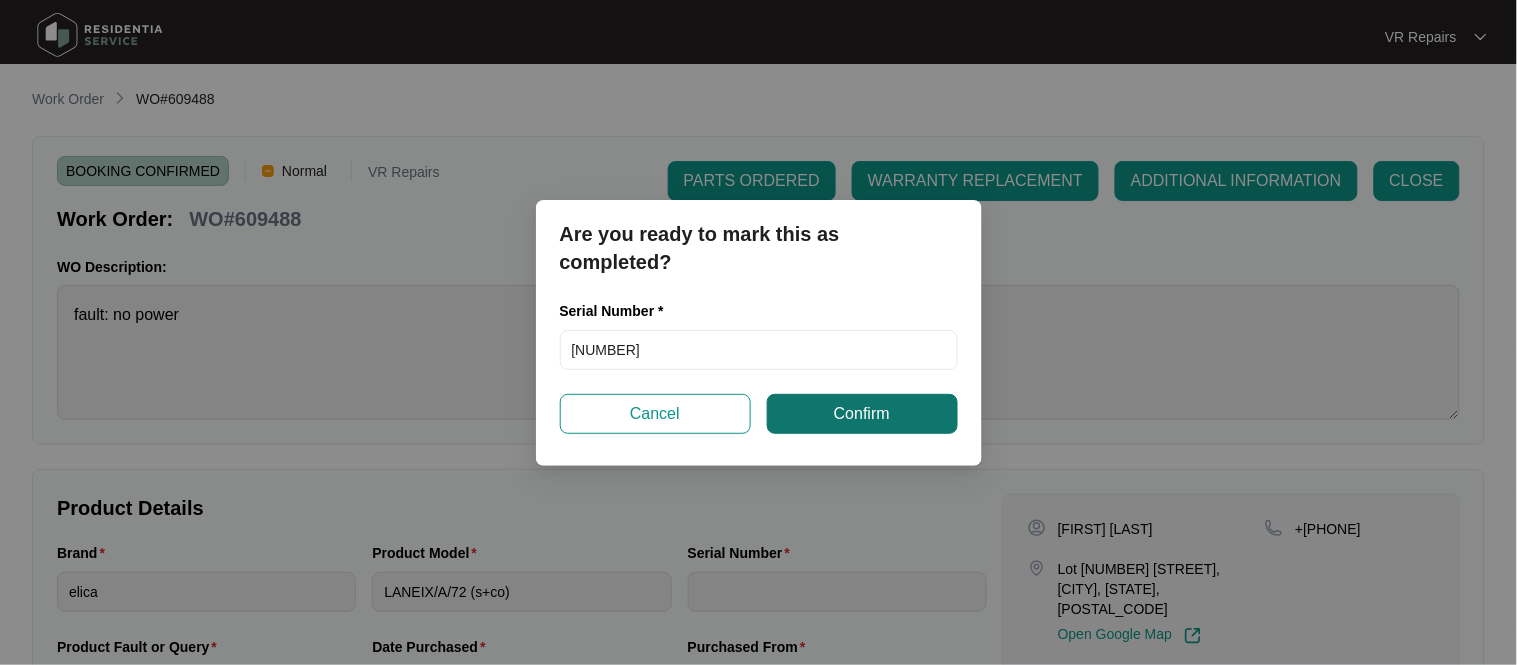 click on "Confirm" at bounding box center (862, 414) 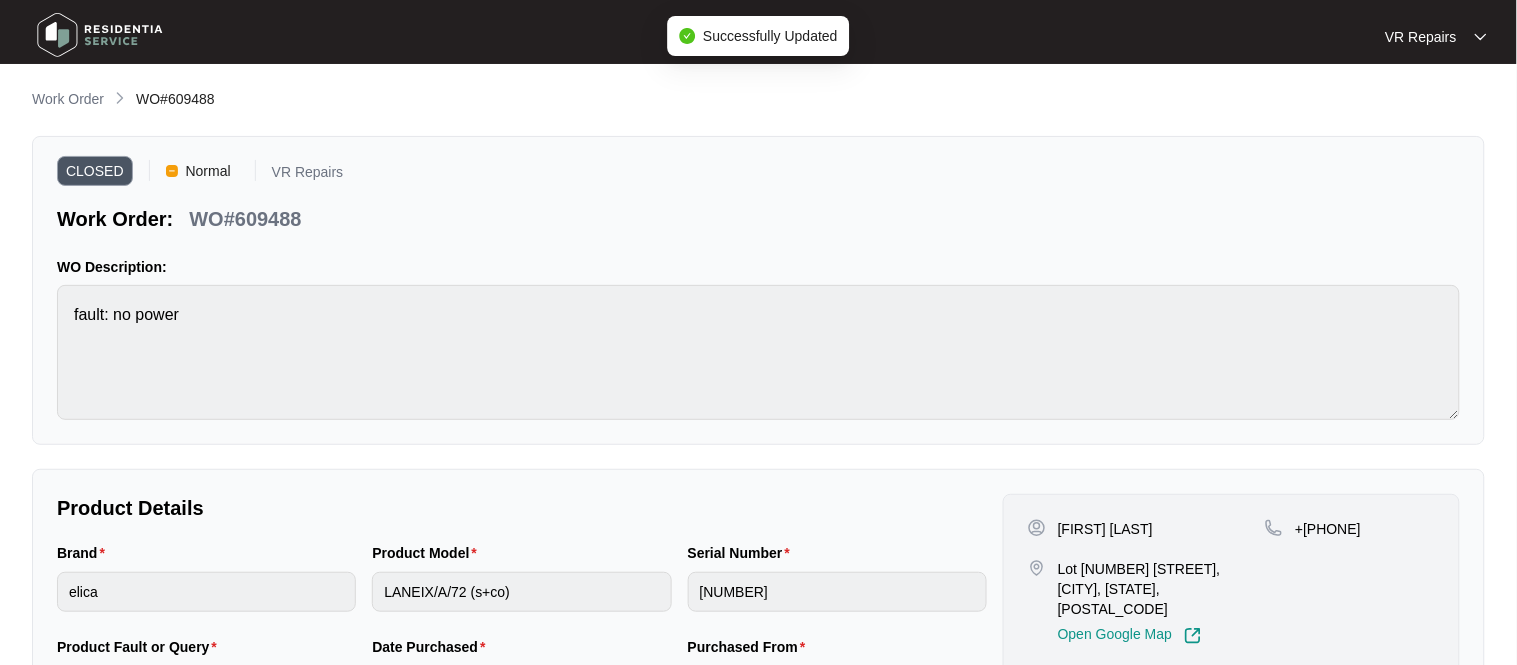 click on "WO#609488" at bounding box center (245, 219) 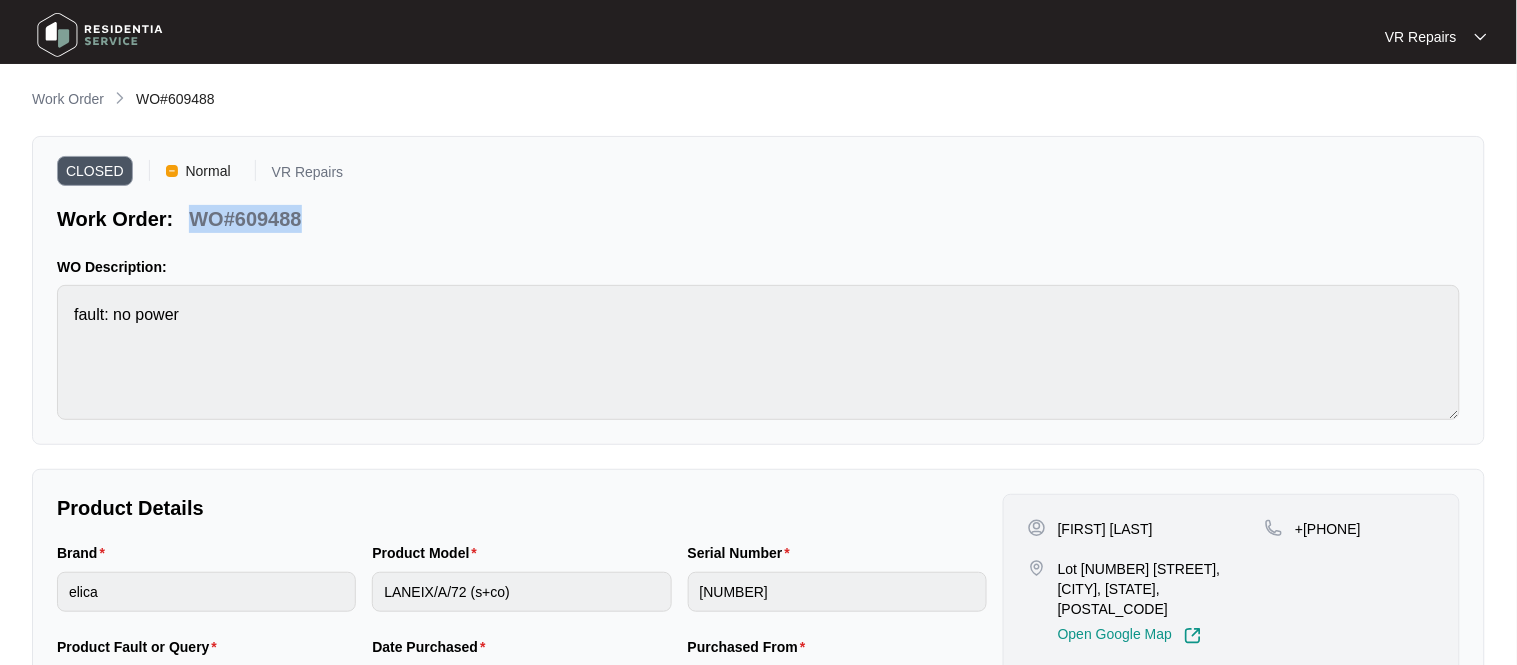 copy on "WO#609488" 